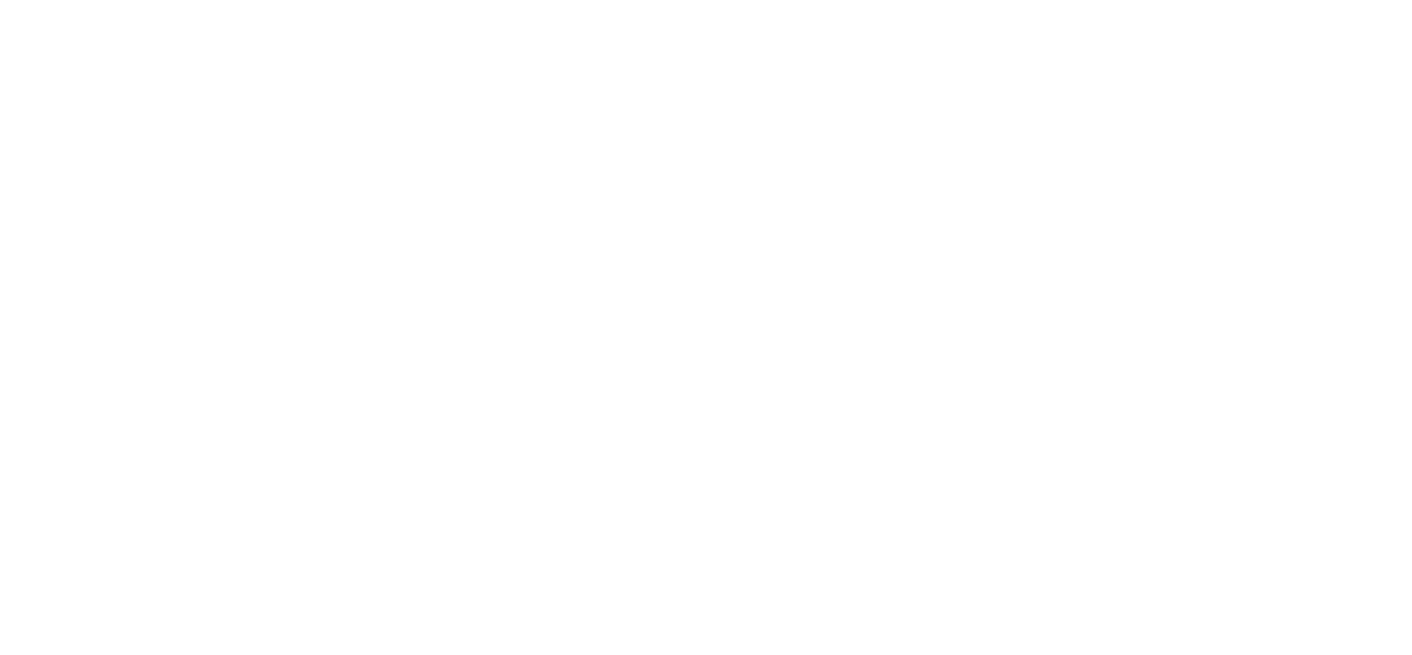 scroll, scrollTop: 0, scrollLeft: 0, axis: both 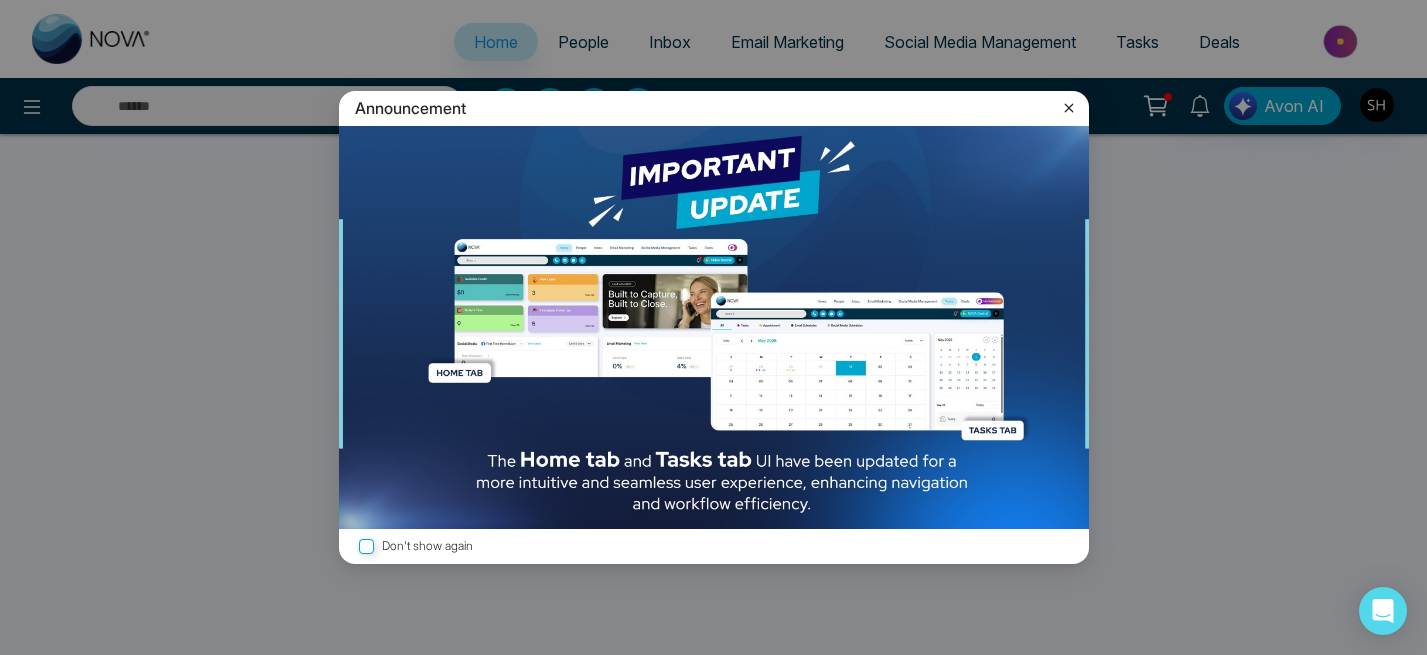 select on "*" 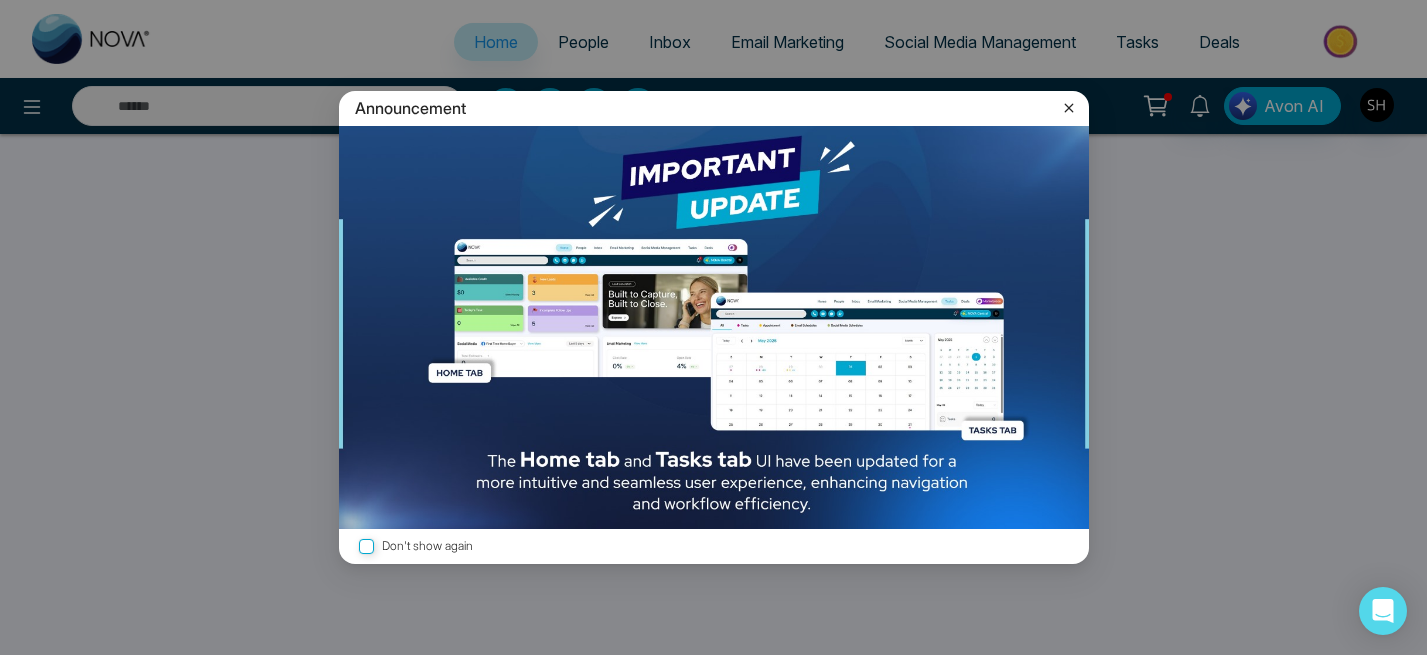 select on "*" 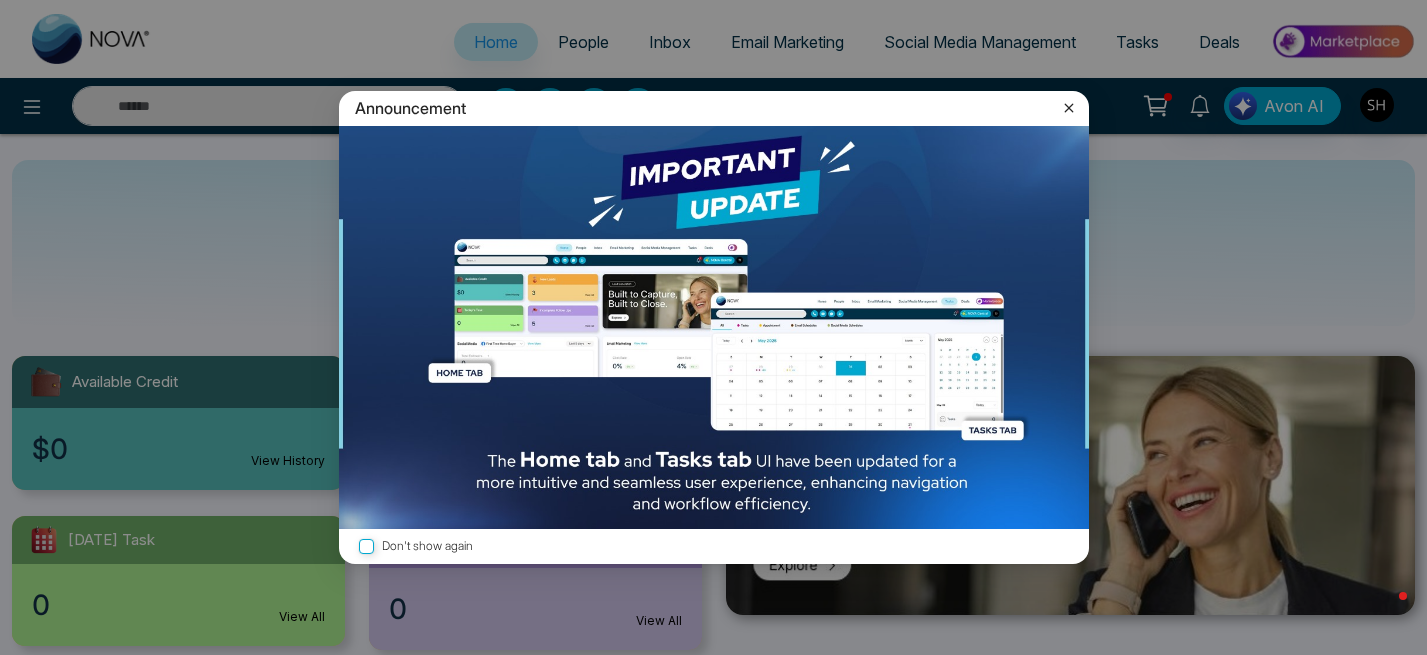 click 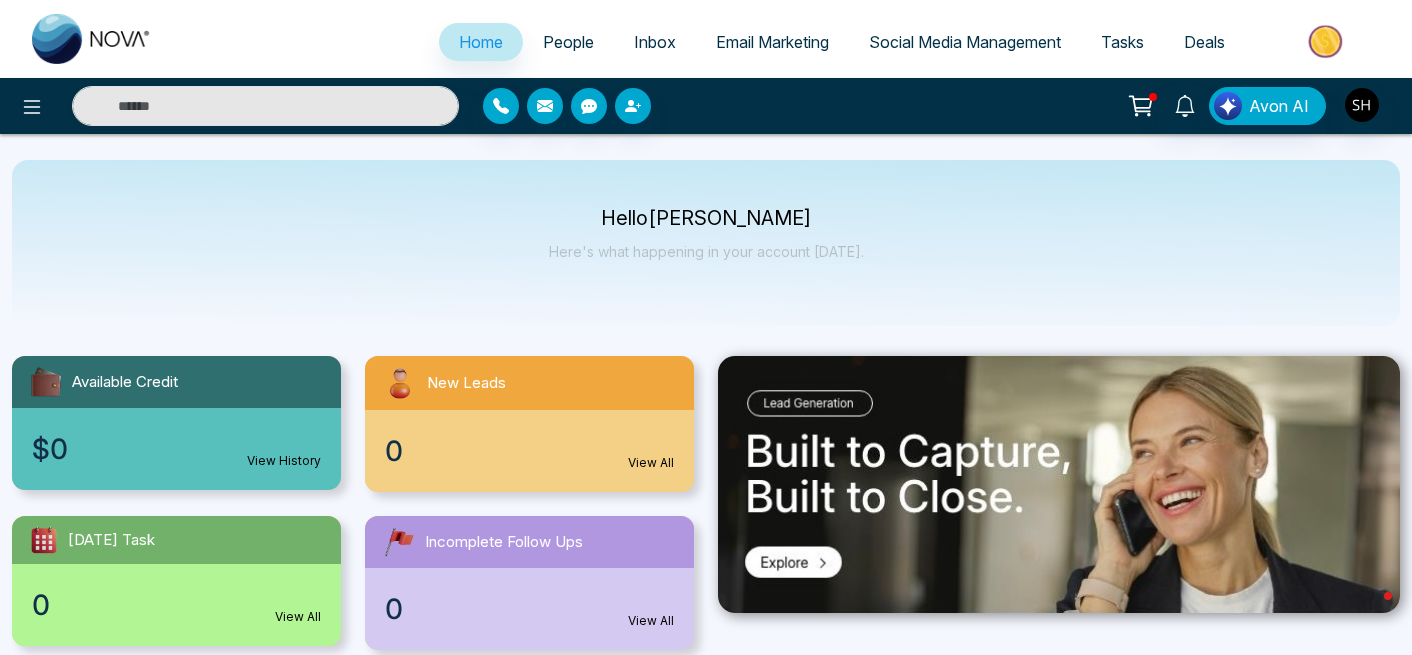 click on "Social Media Management" at bounding box center (965, 42) 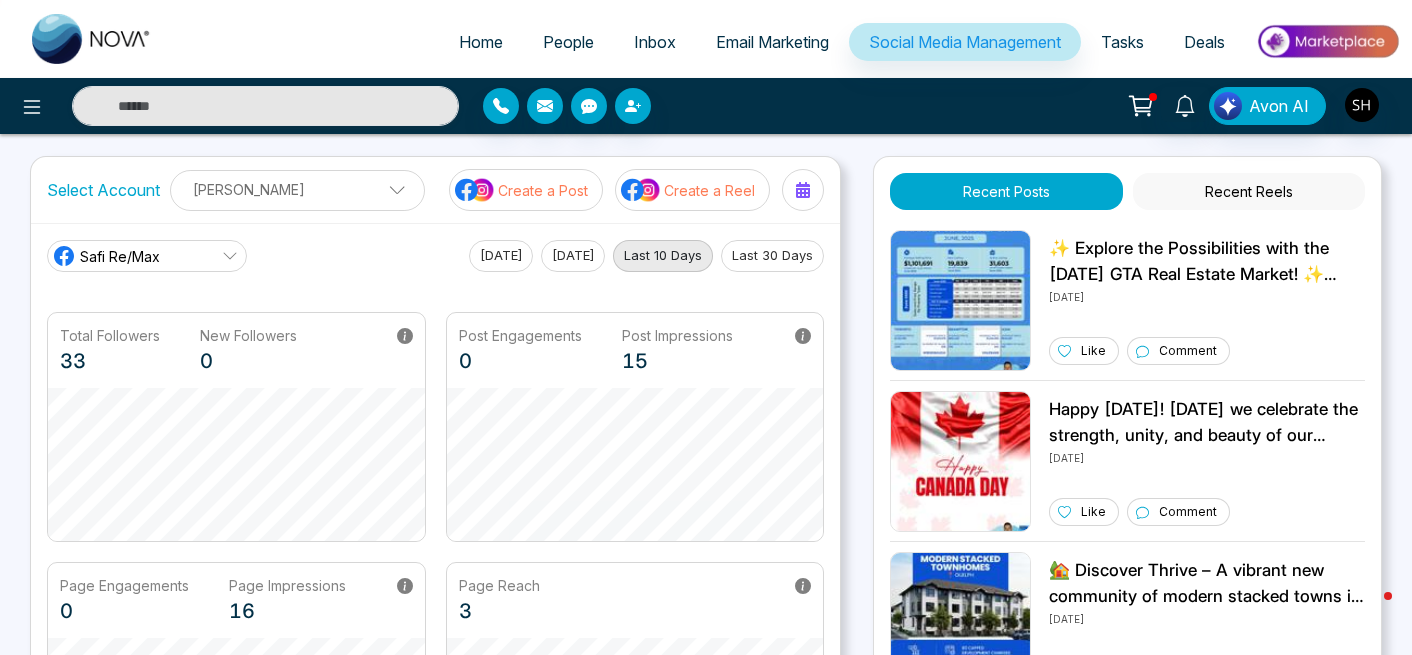 scroll, scrollTop: 0, scrollLeft: 0, axis: both 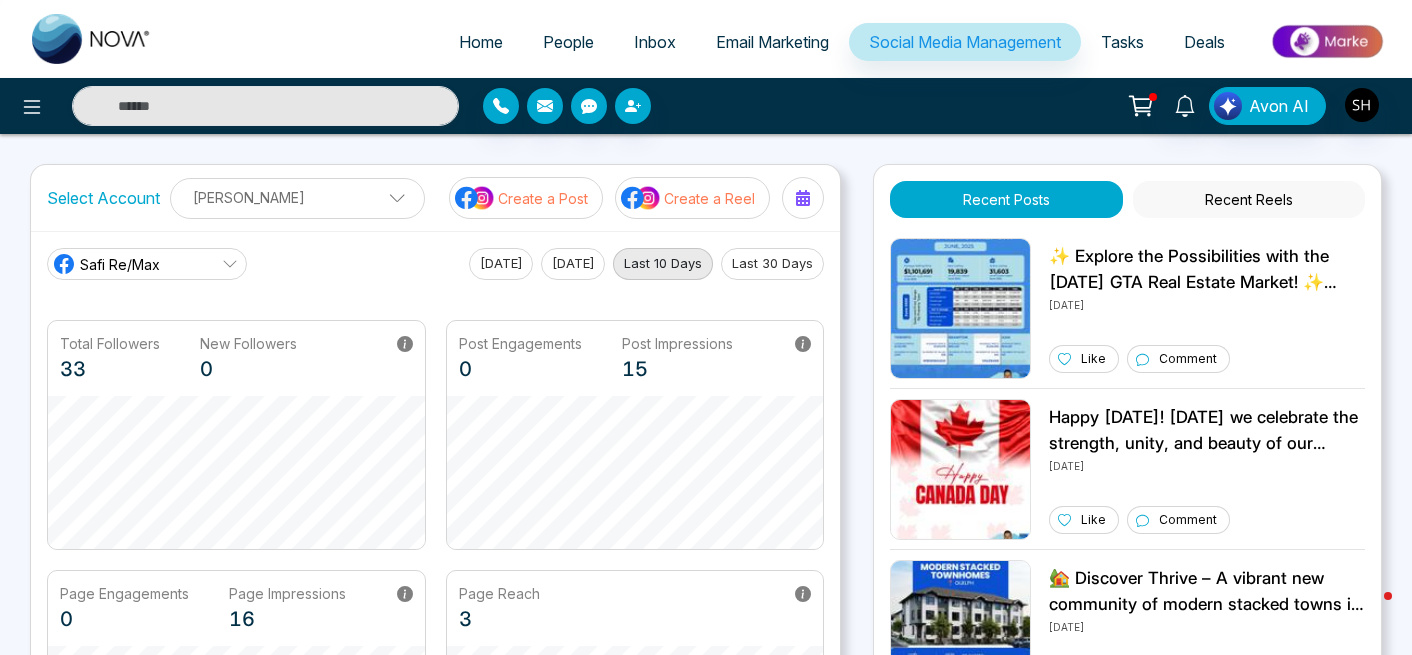 click on "Email Marketing" at bounding box center [772, 42] 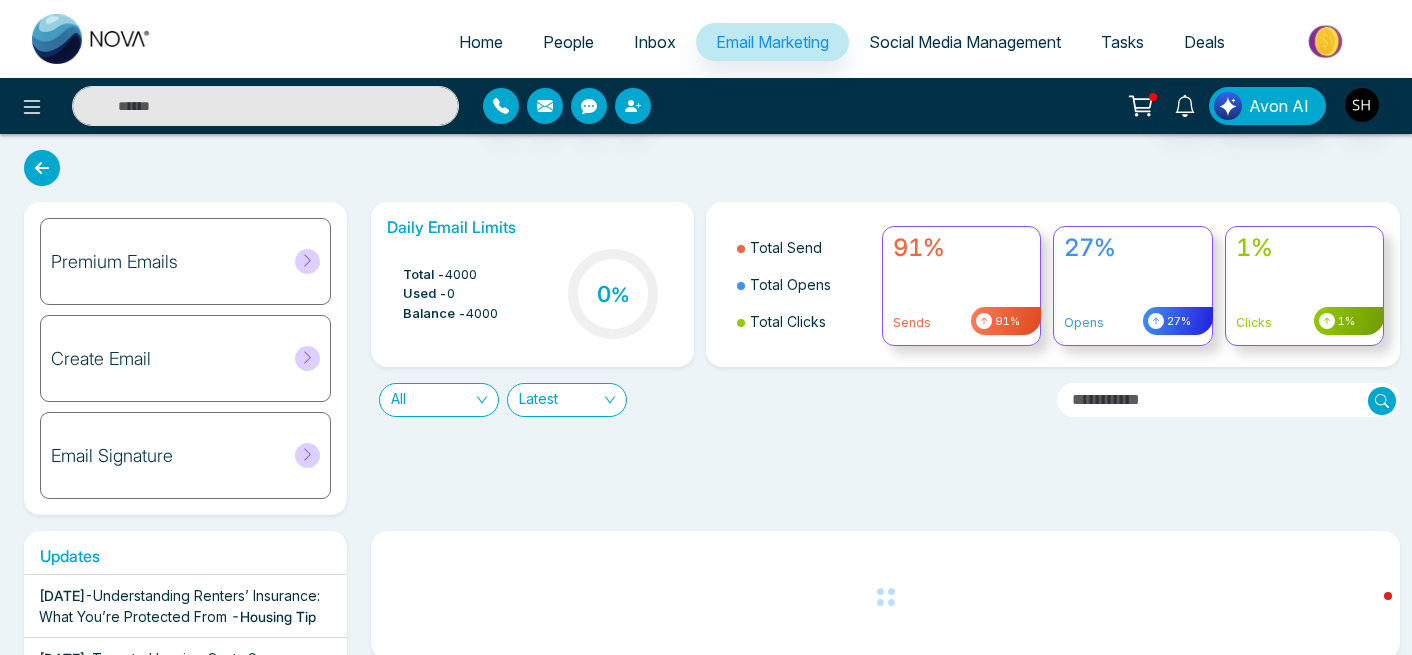 click 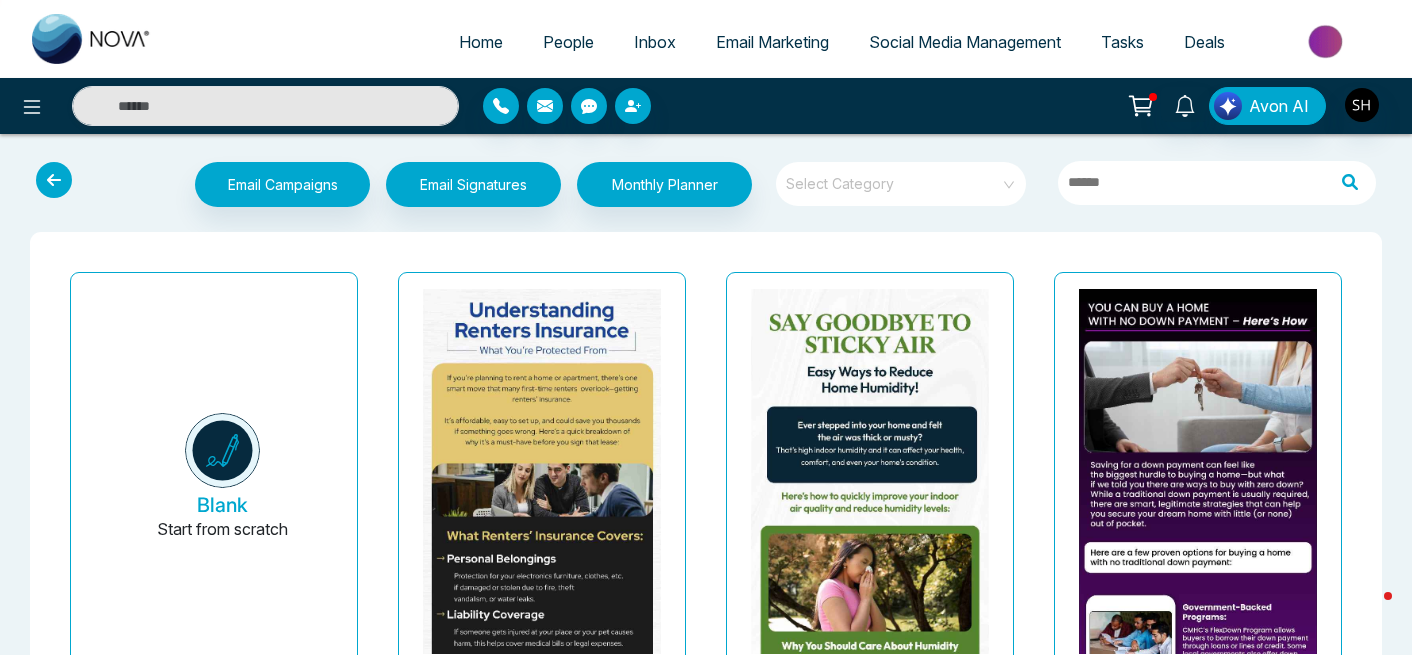 click at bounding box center [54, 180] 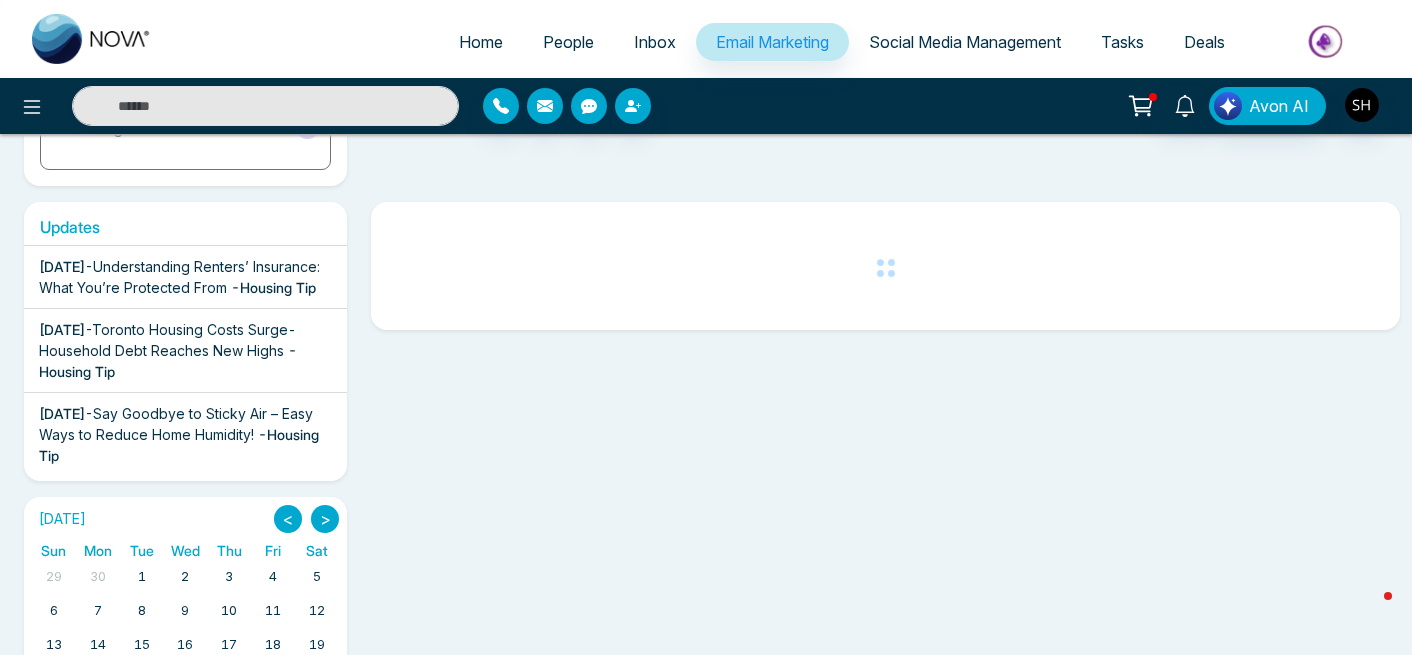 scroll, scrollTop: 319, scrollLeft: 0, axis: vertical 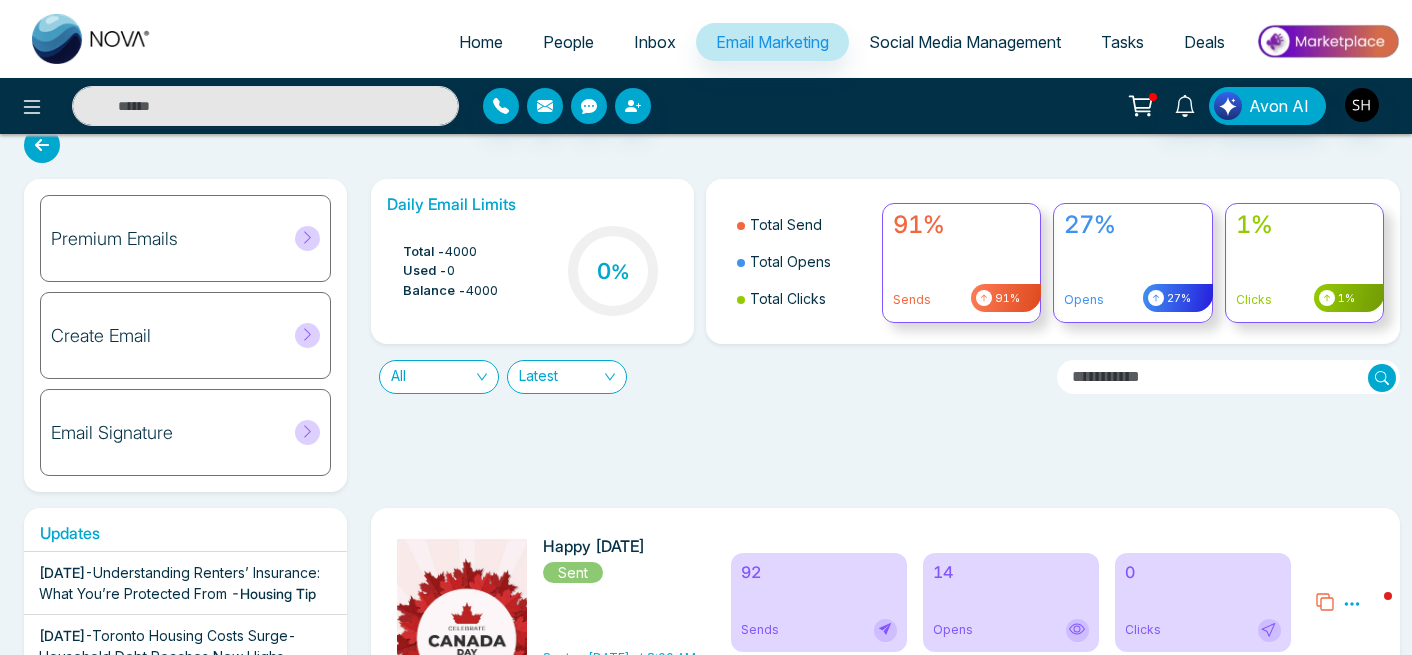 click 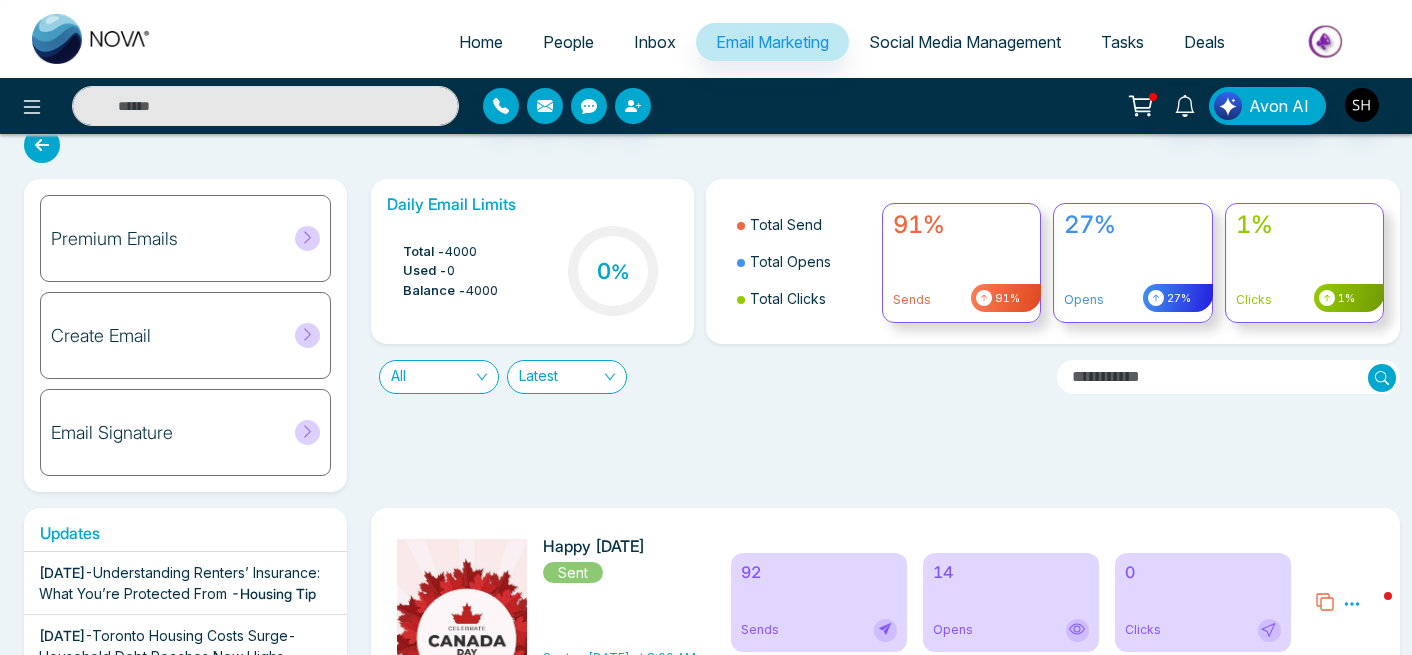 scroll, scrollTop: 0, scrollLeft: 0, axis: both 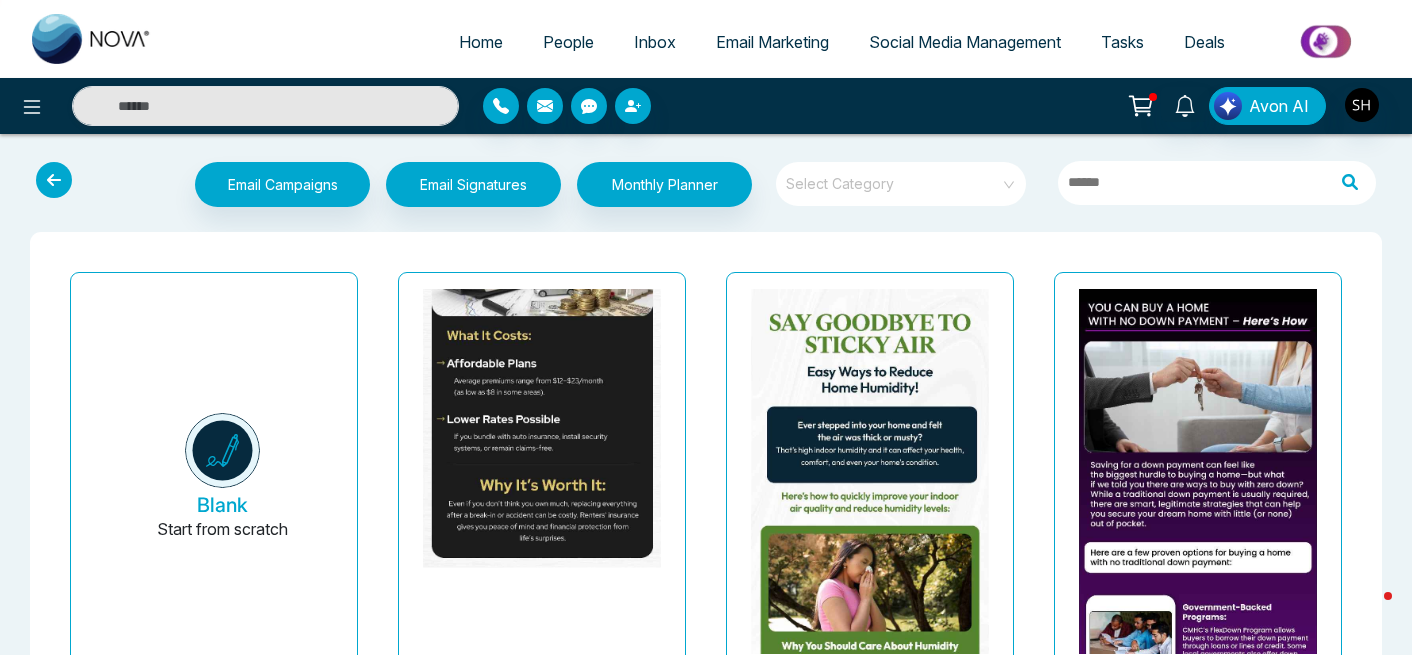 click at bounding box center (542, -74) 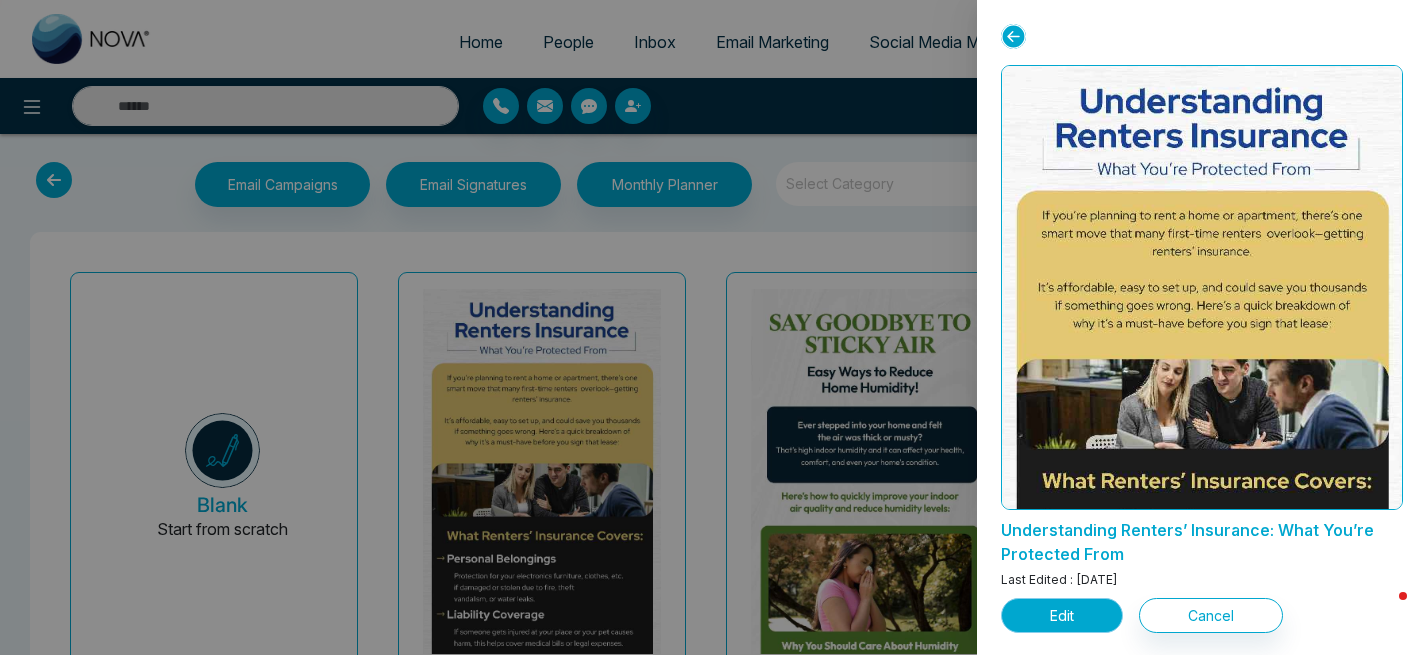 click on "Edit" at bounding box center (1062, 615) 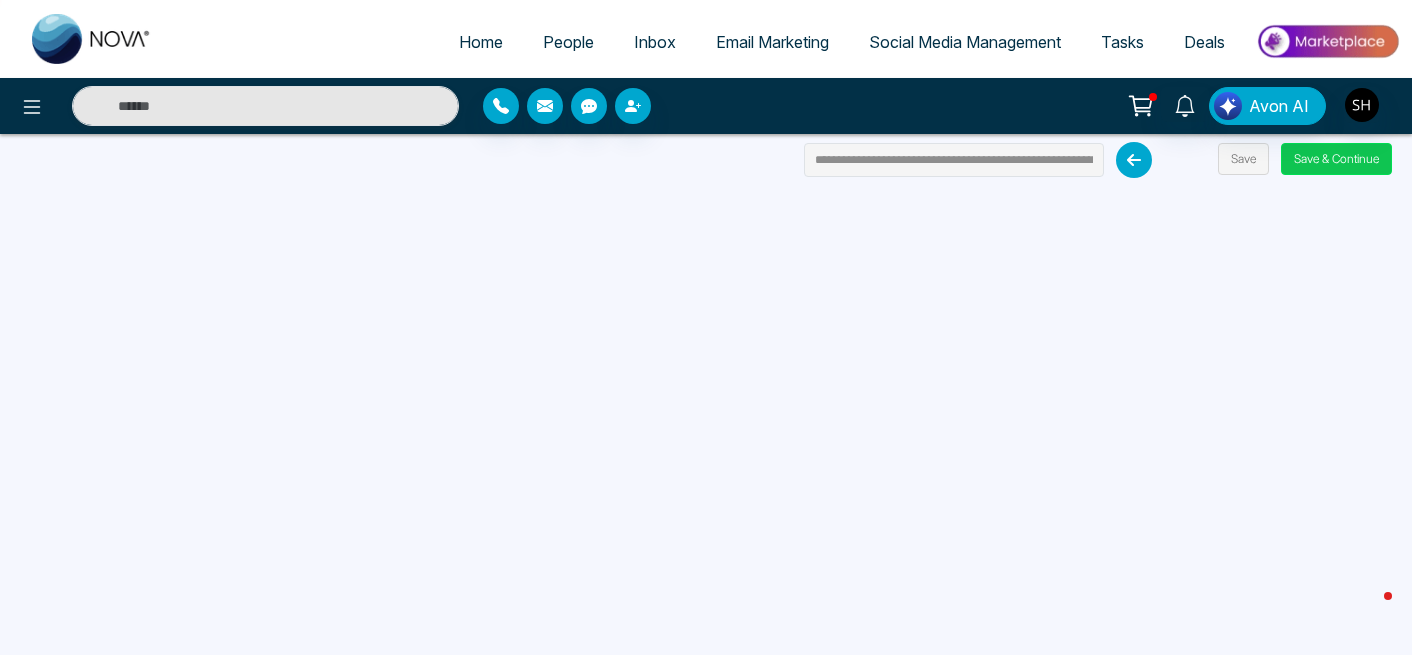 click on "Save & Continue" at bounding box center (1336, 159) 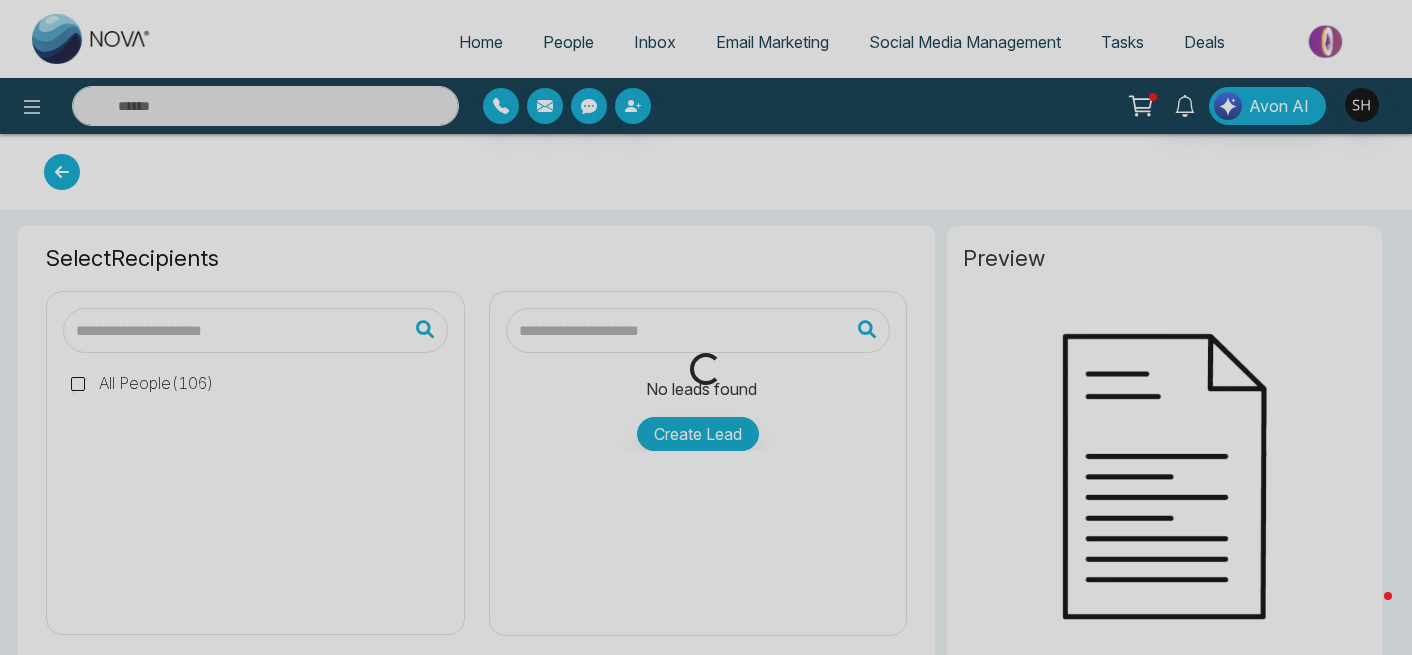 type on "**********" 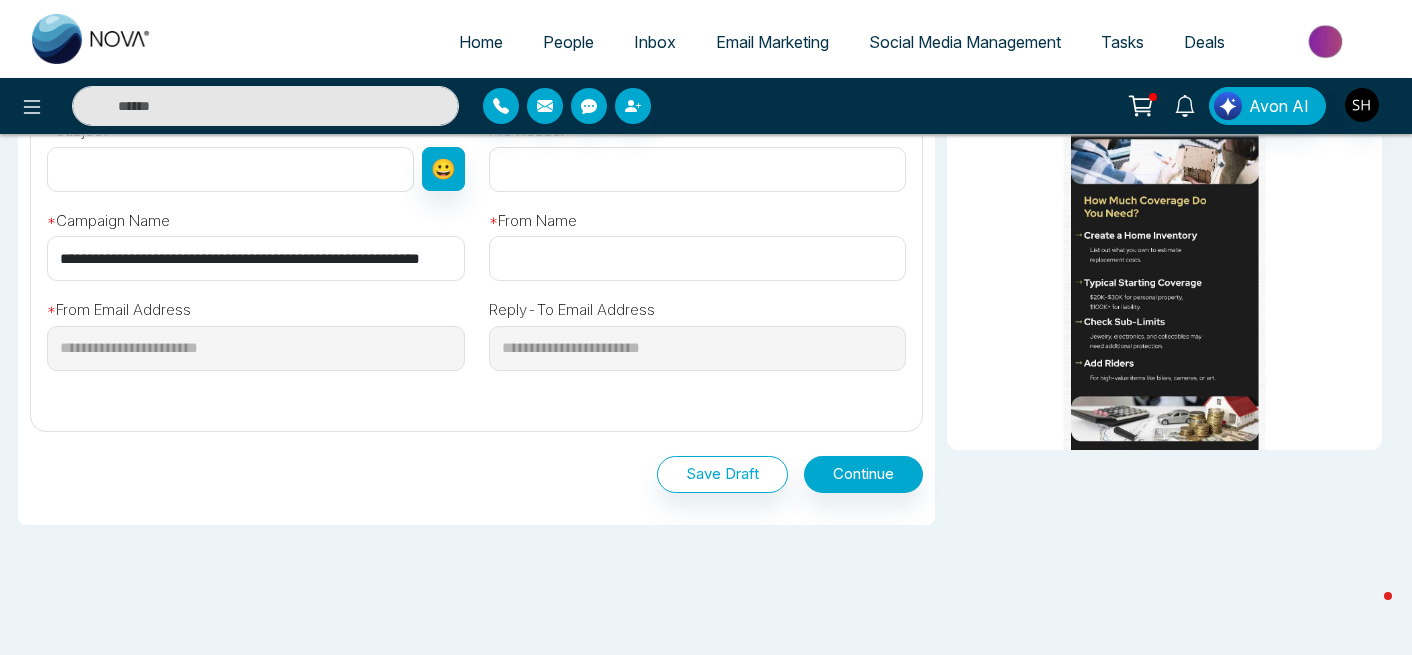 scroll, scrollTop: 694, scrollLeft: 0, axis: vertical 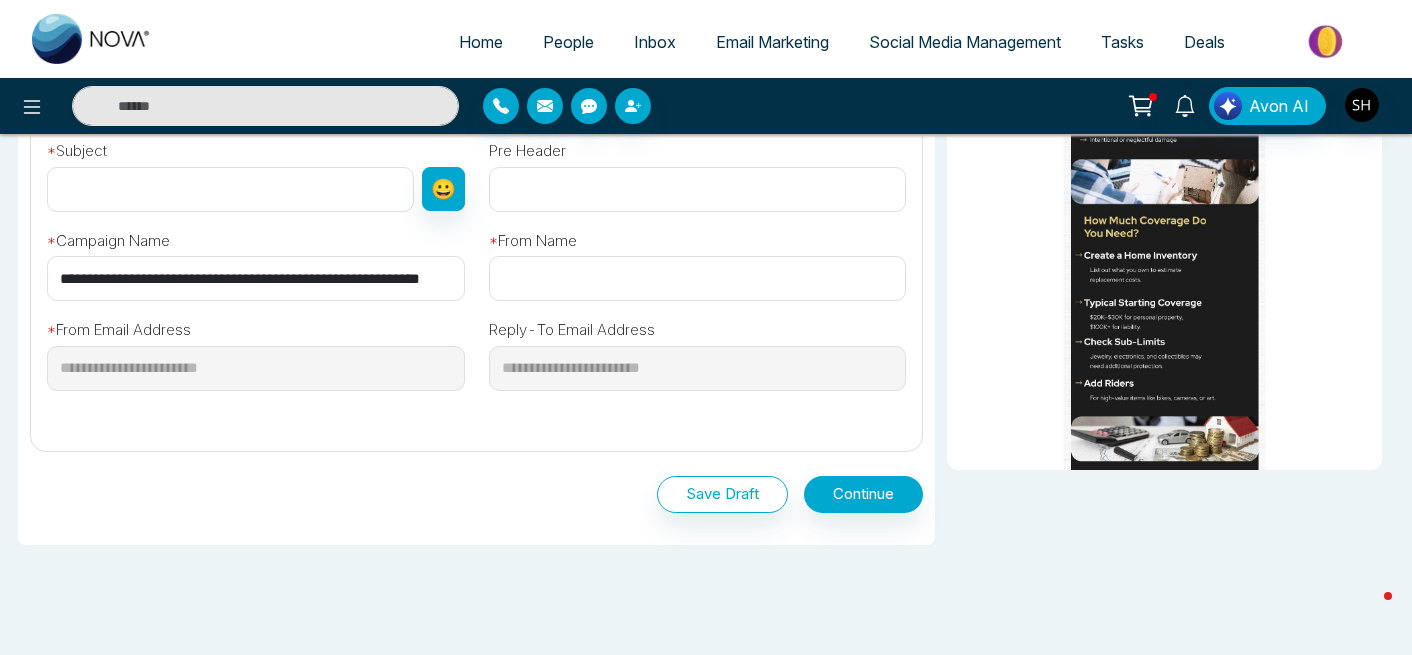 drag, startPoint x: 59, startPoint y: 274, endPoint x: 474, endPoint y: 276, distance: 415.00482 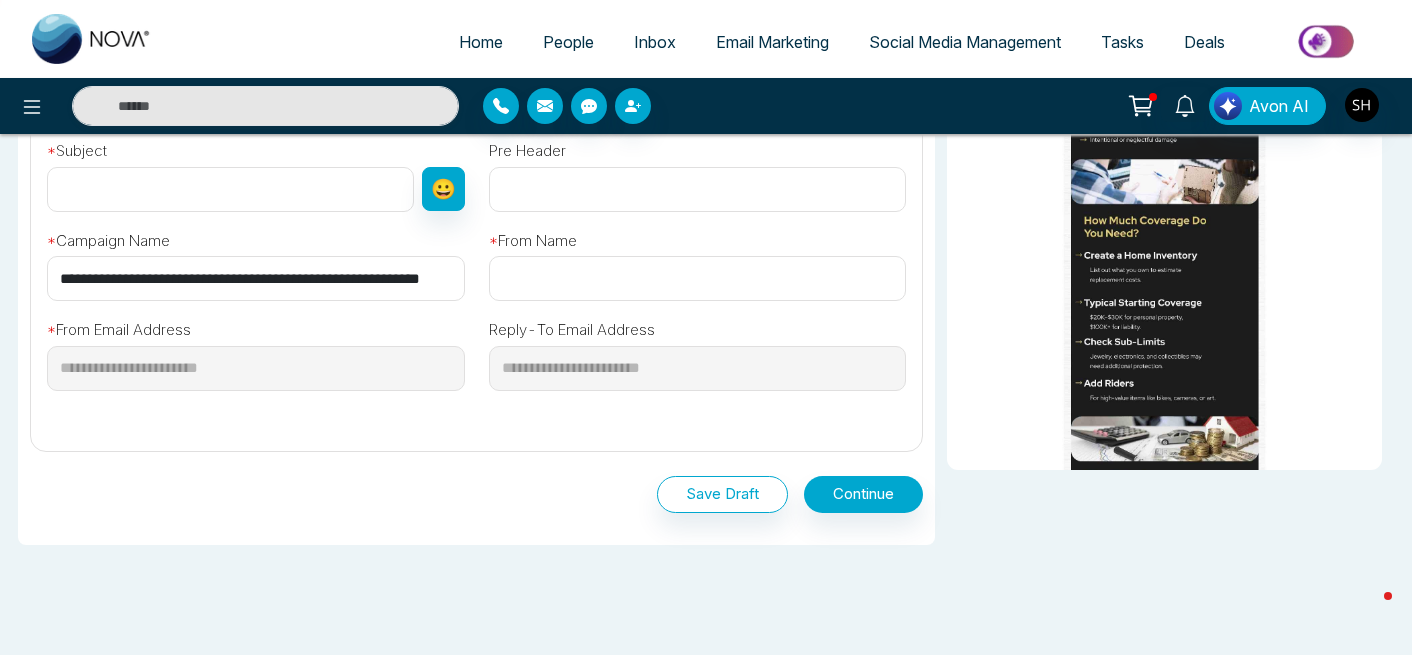 click on "**********" at bounding box center (256, 257) 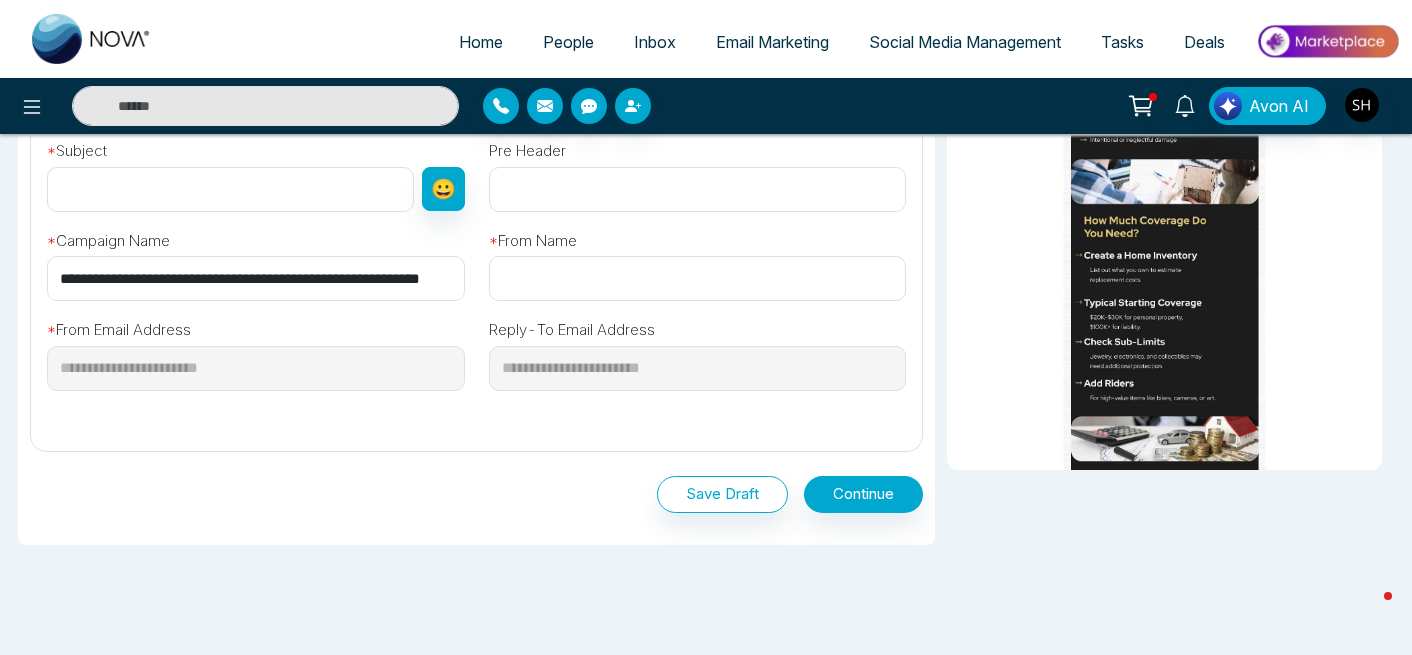 scroll, scrollTop: 0, scrollLeft: 0, axis: both 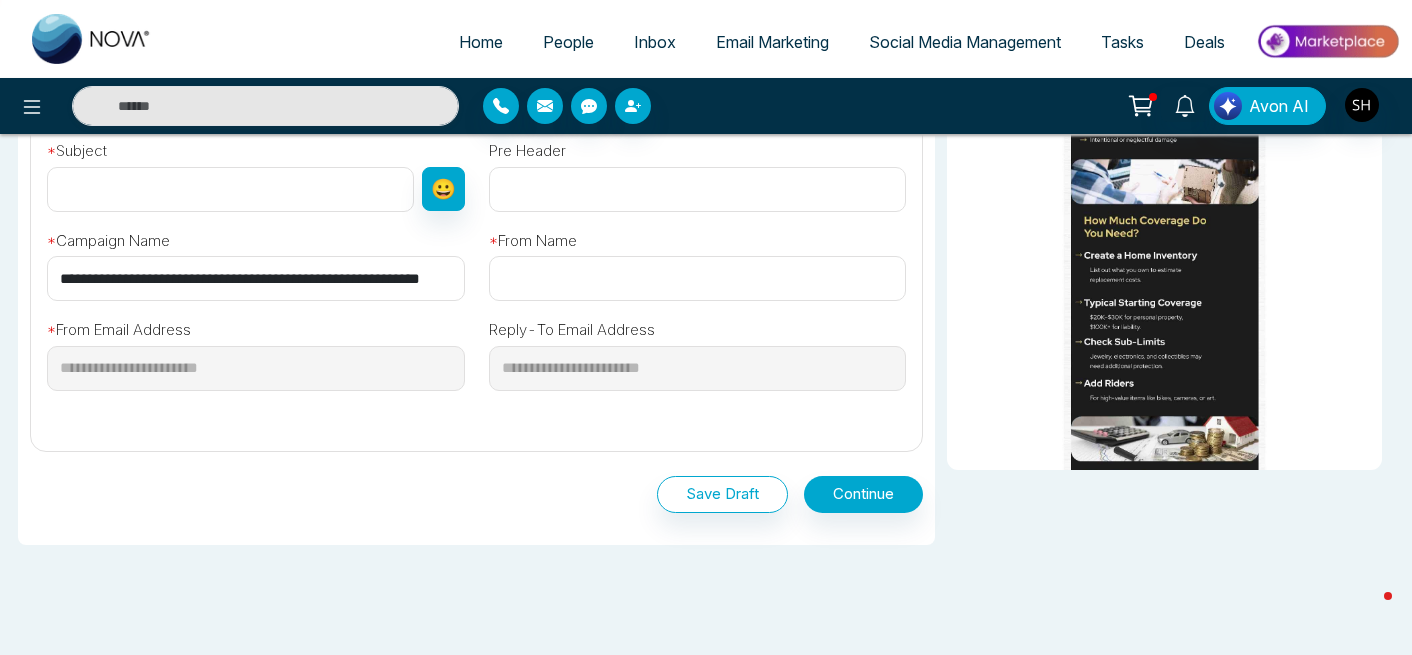 click at bounding box center [230, 189] 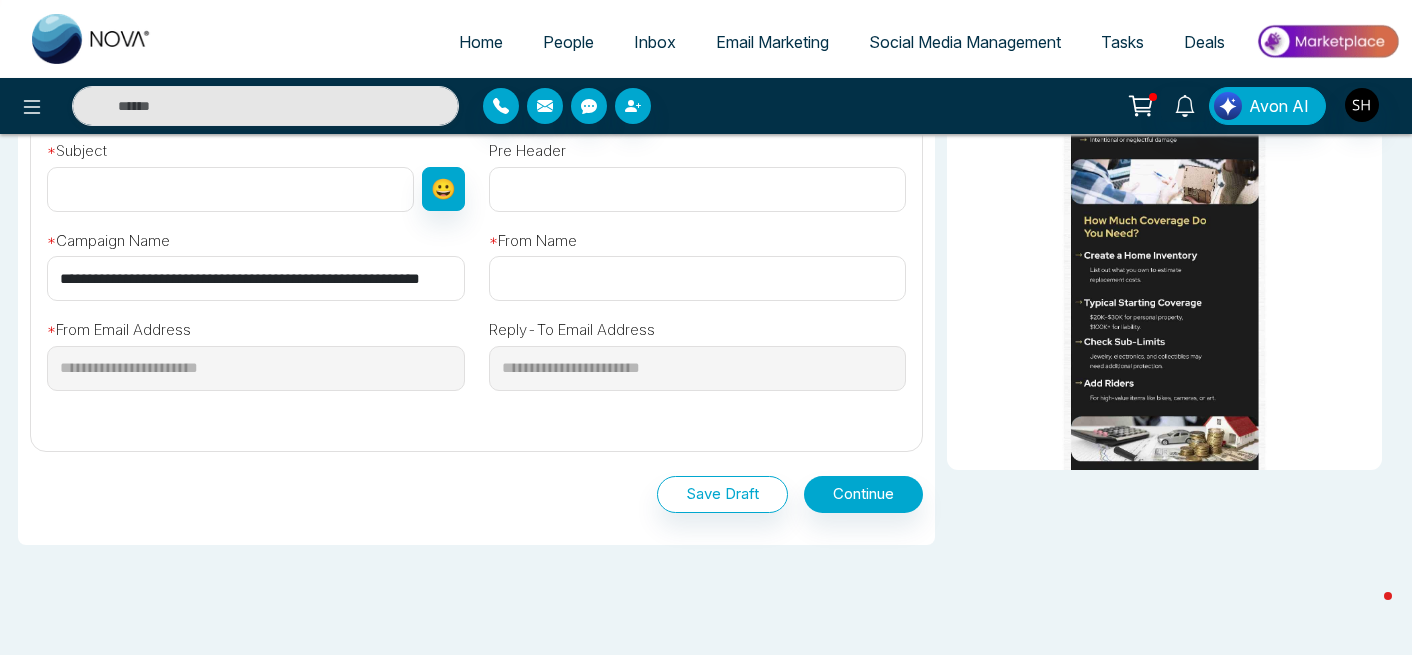 paste on "**********" 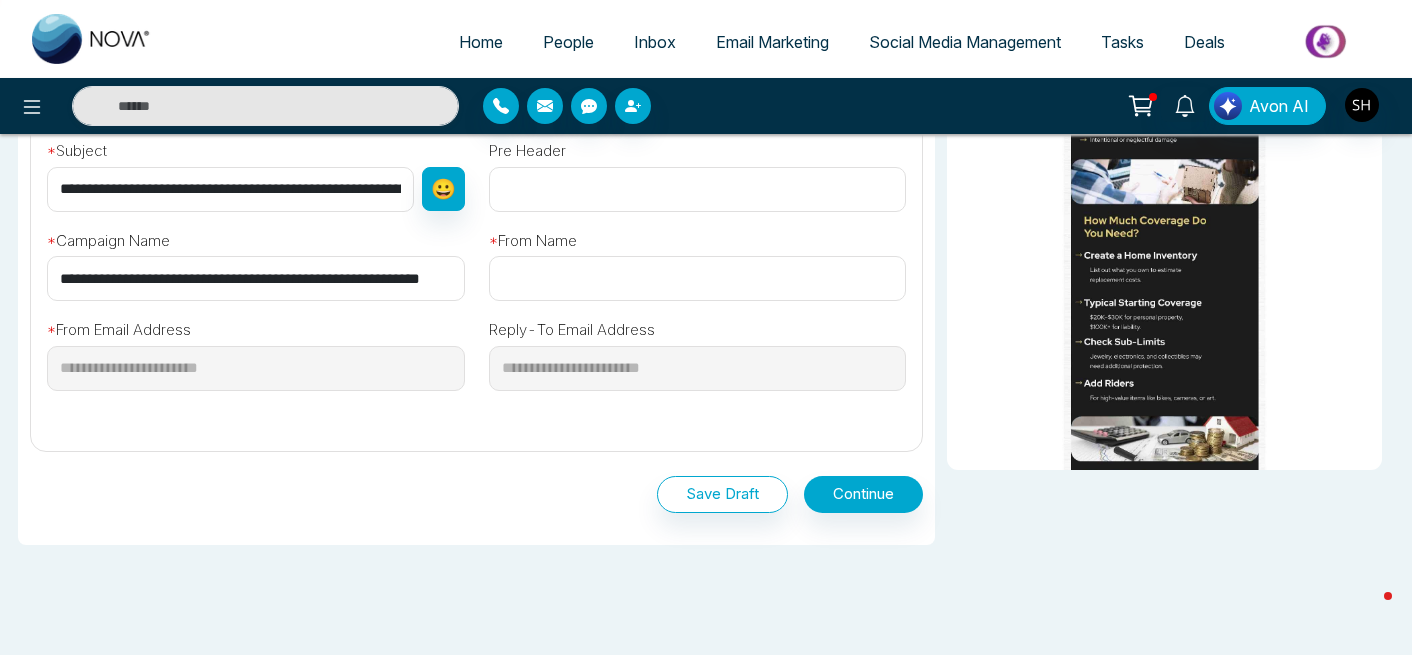 scroll, scrollTop: 0, scrollLeft: 96, axis: horizontal 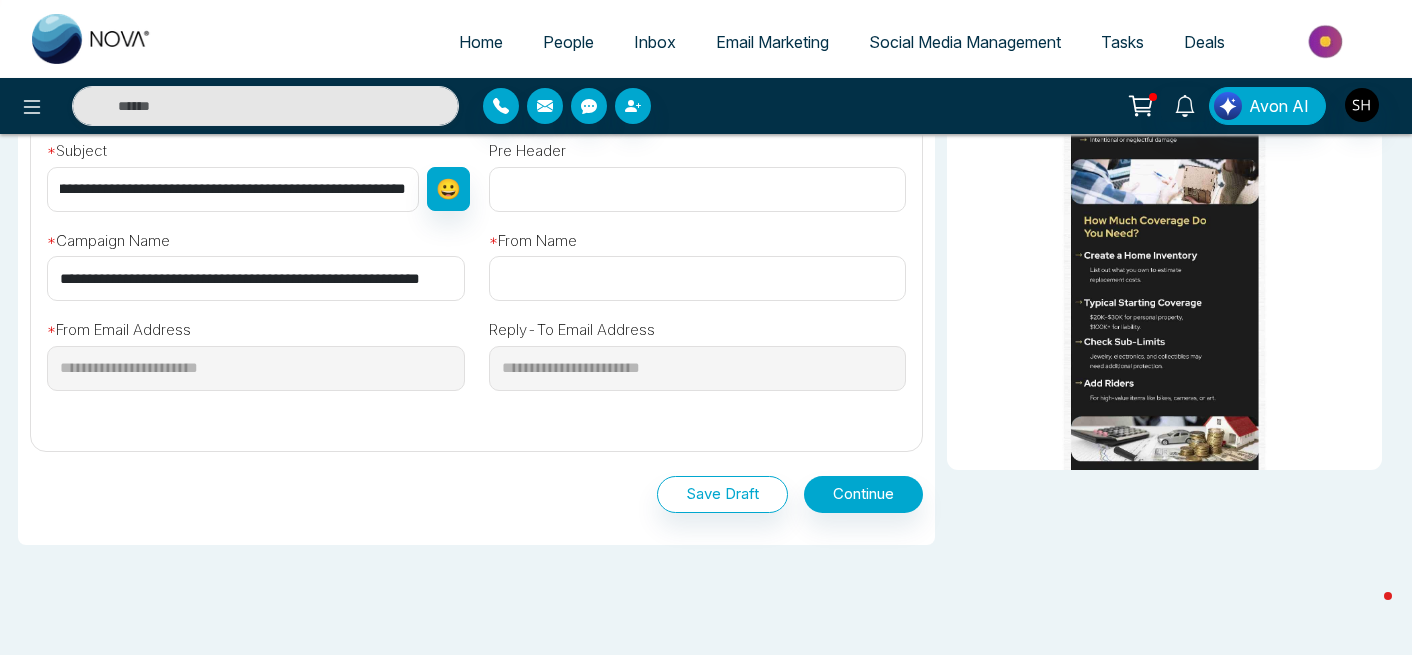 type on "**********" 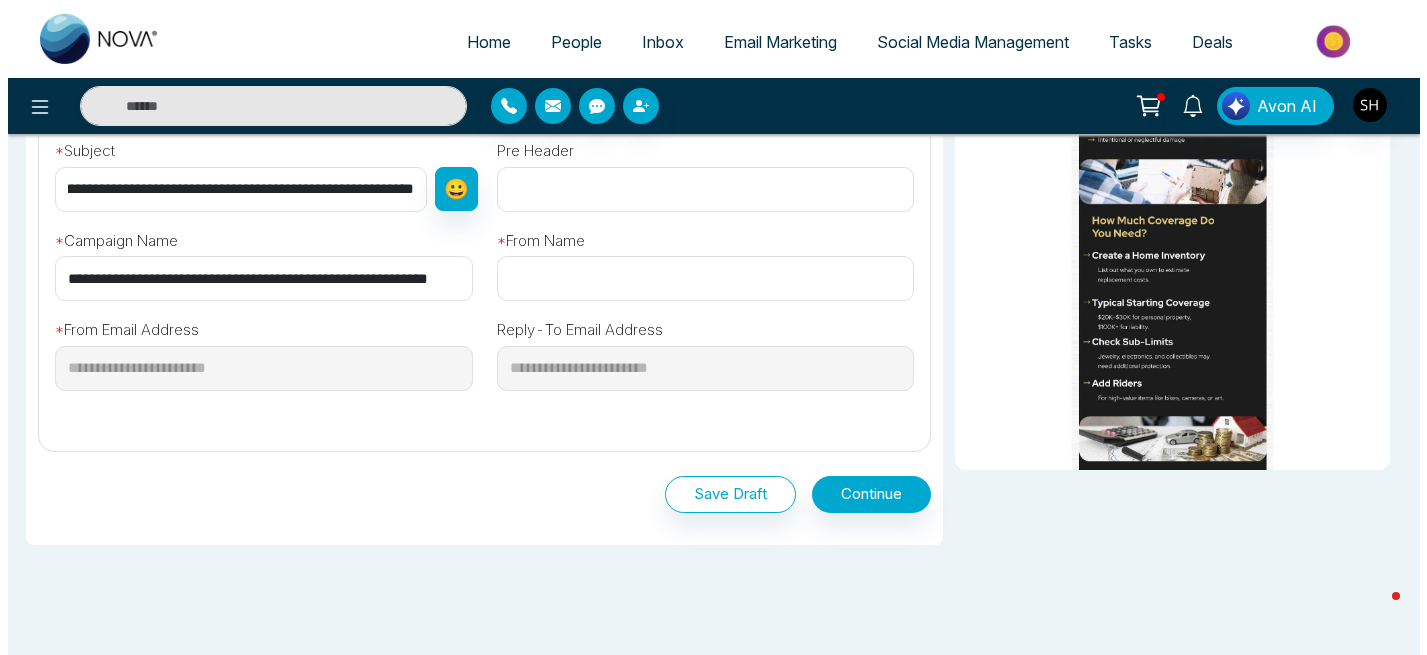 scroll, scrollTop: 0, scrollLeft: 0, axis: both 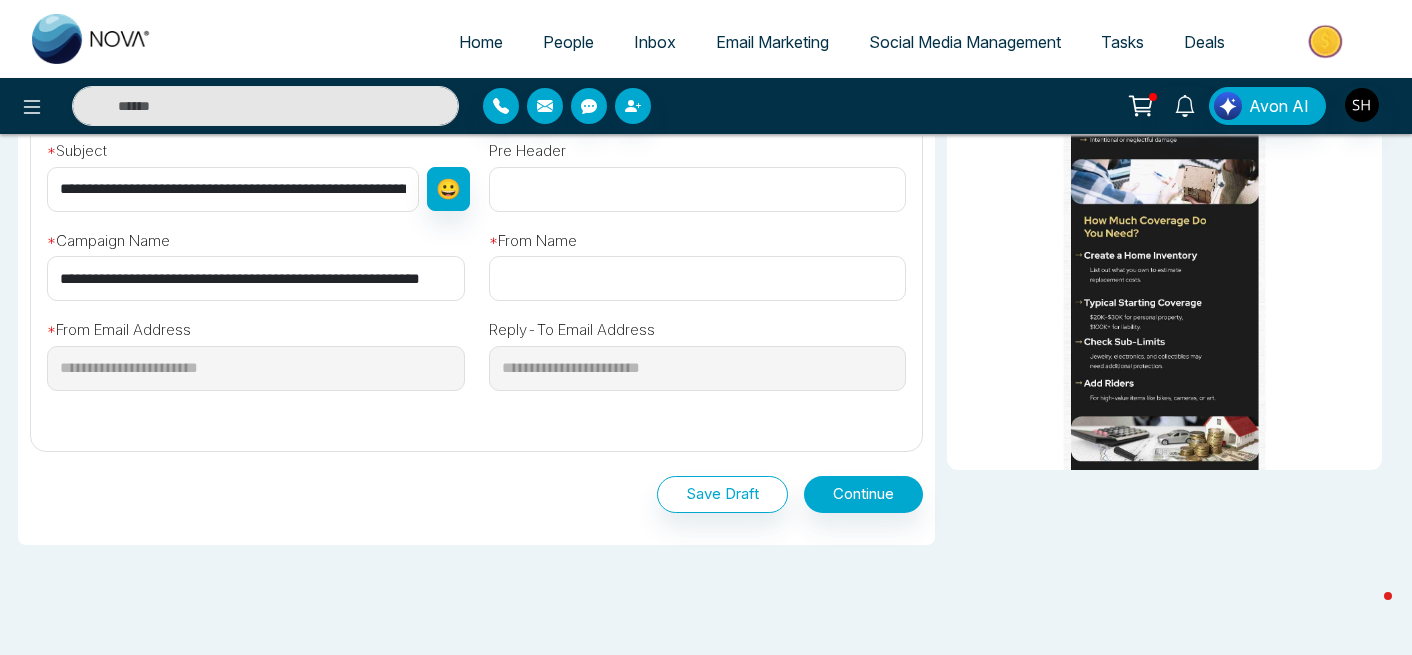 click at bounding box center [698, 278] 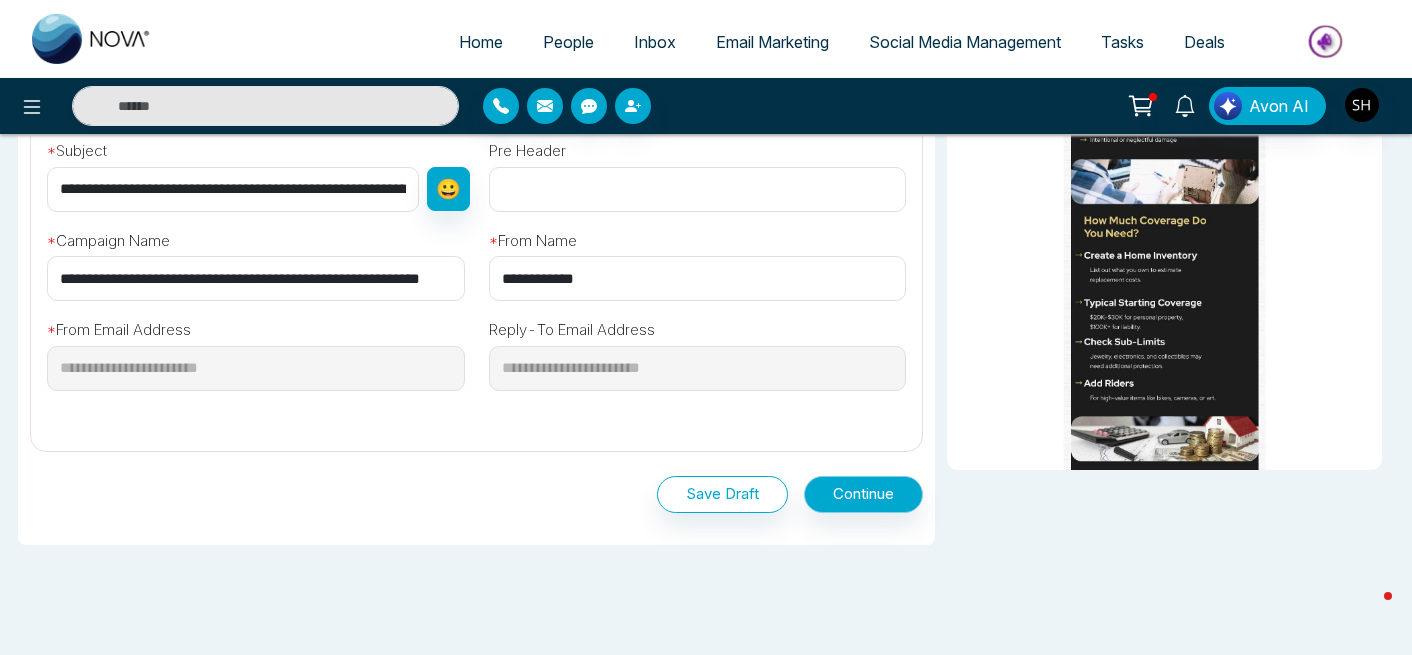 type on "**********" 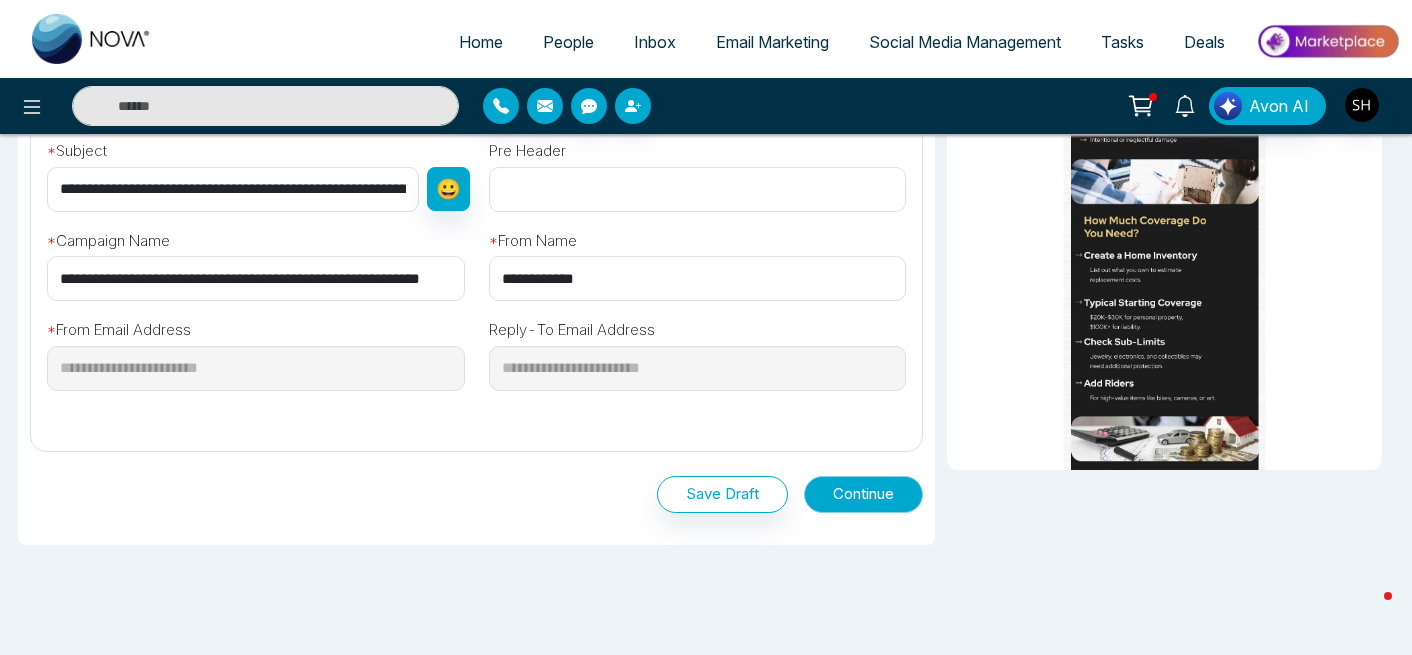 click on "Continue" at bounding box center (863, 494) 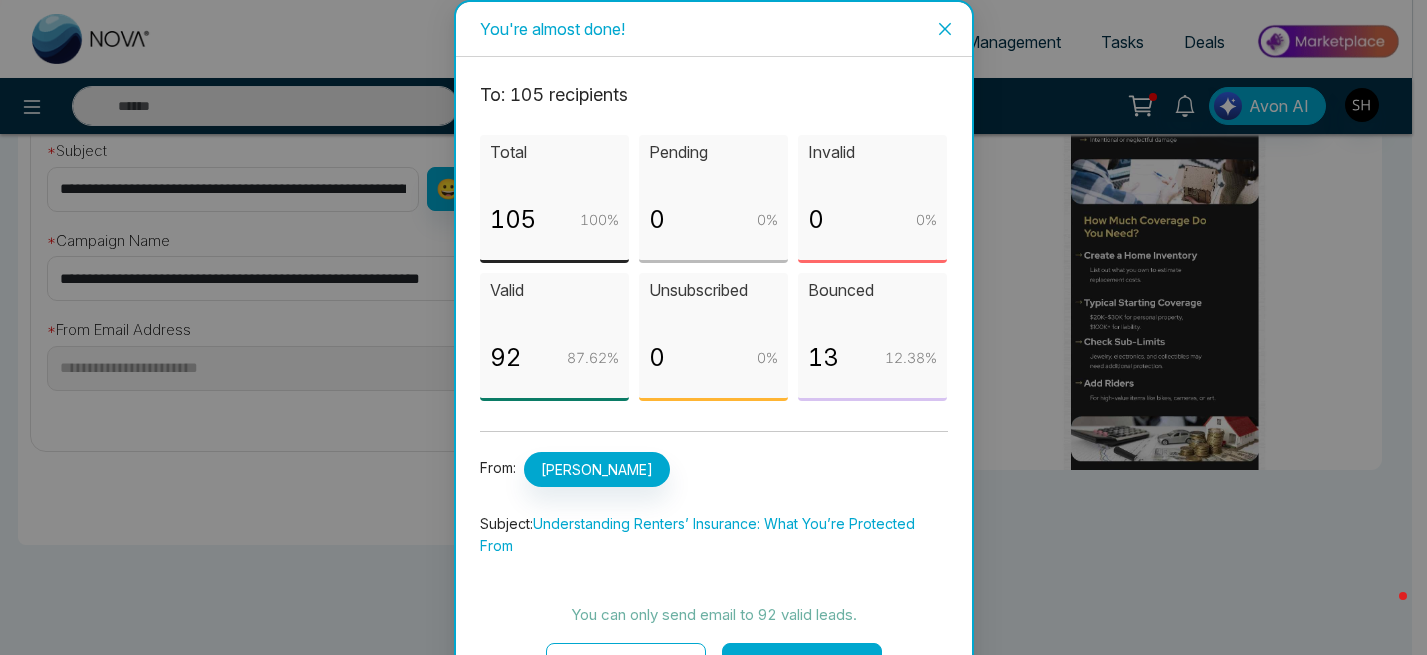 scroll, scrollTop: 49, scrollLeft: 0, axis: vertical 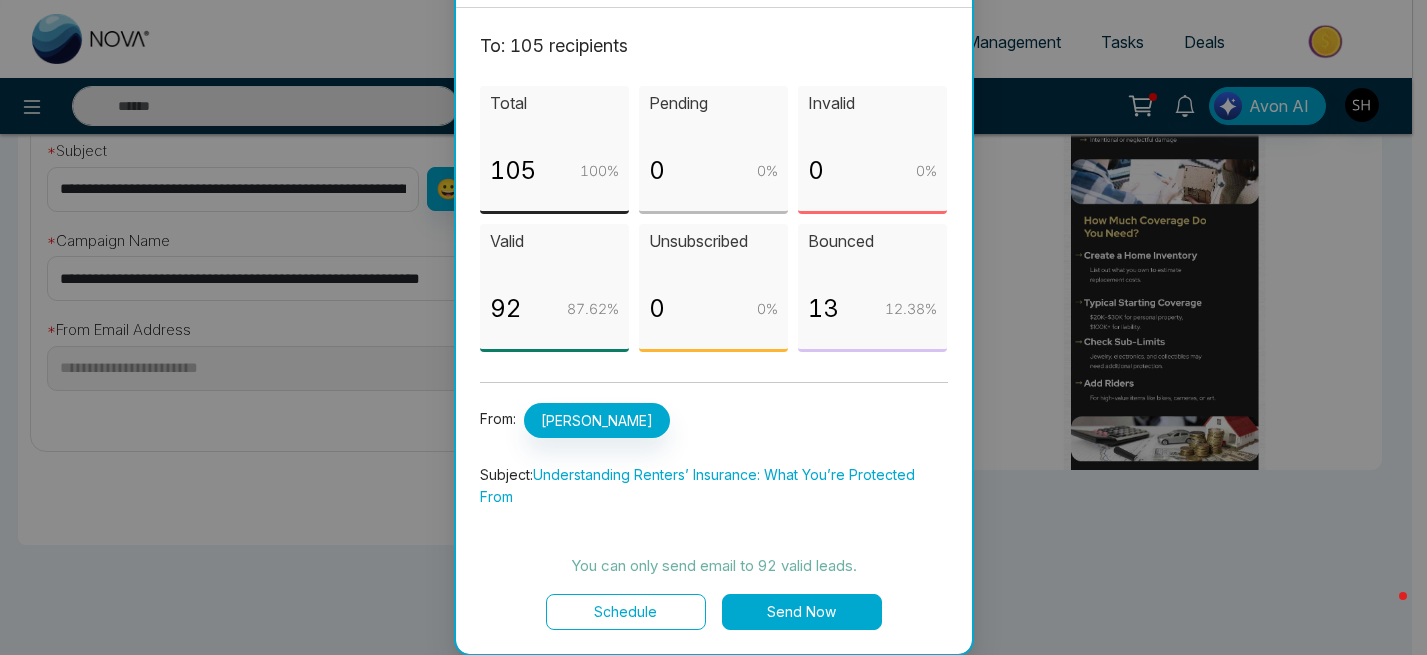 click on "Schedule" at bounding box center (626, 612) 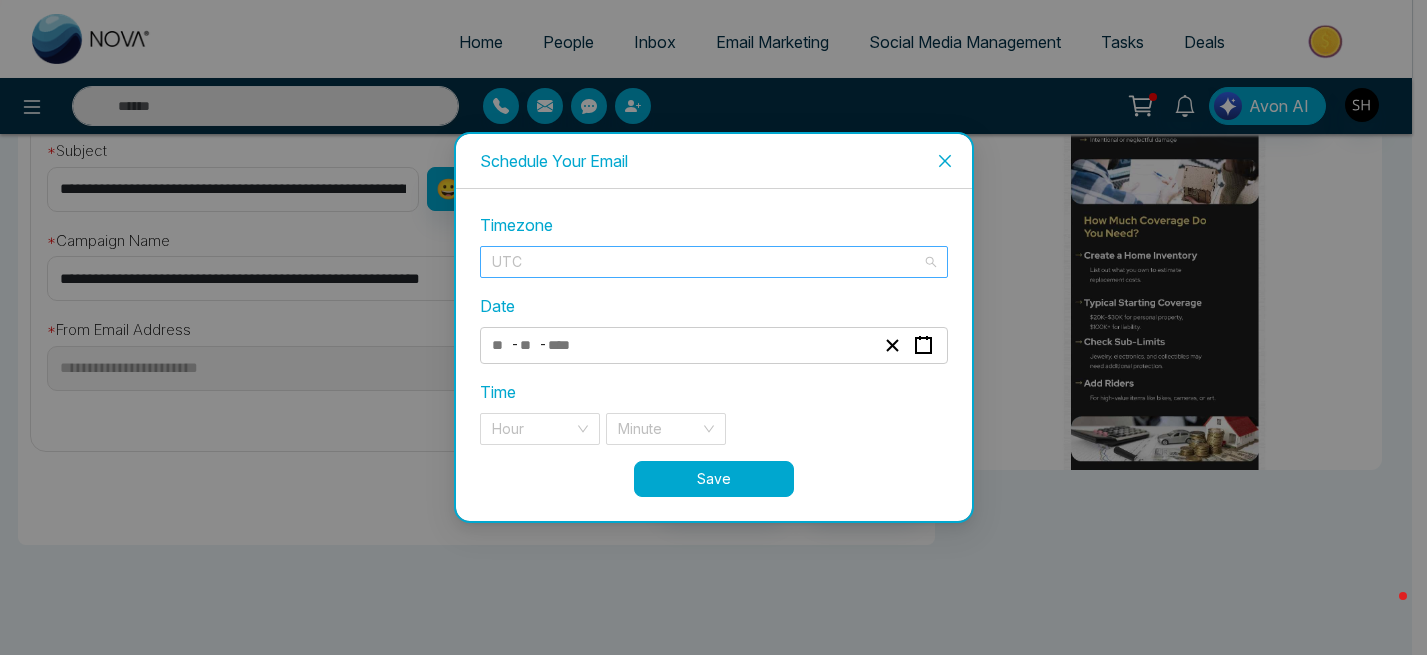 click on "UTC" at bounding box center [714, 262] 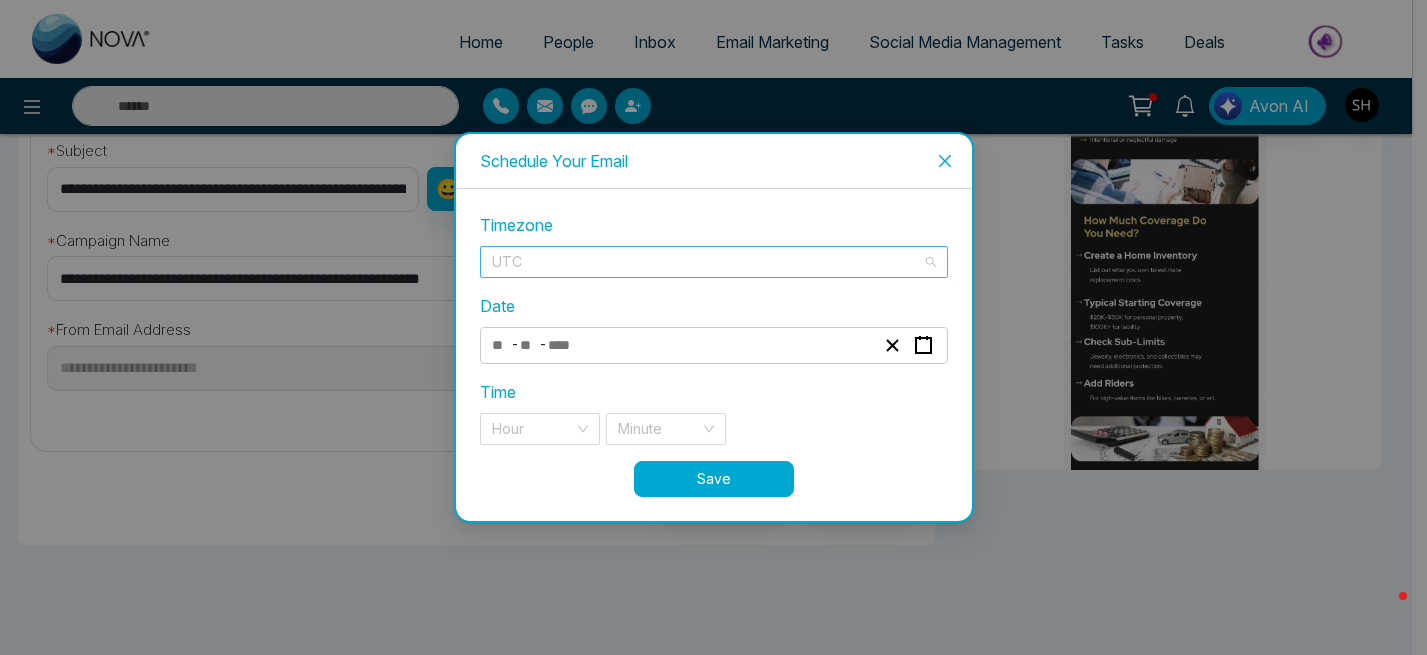 scroll, scrollTop: 18688, scrollLeft: 0, axis: vertical 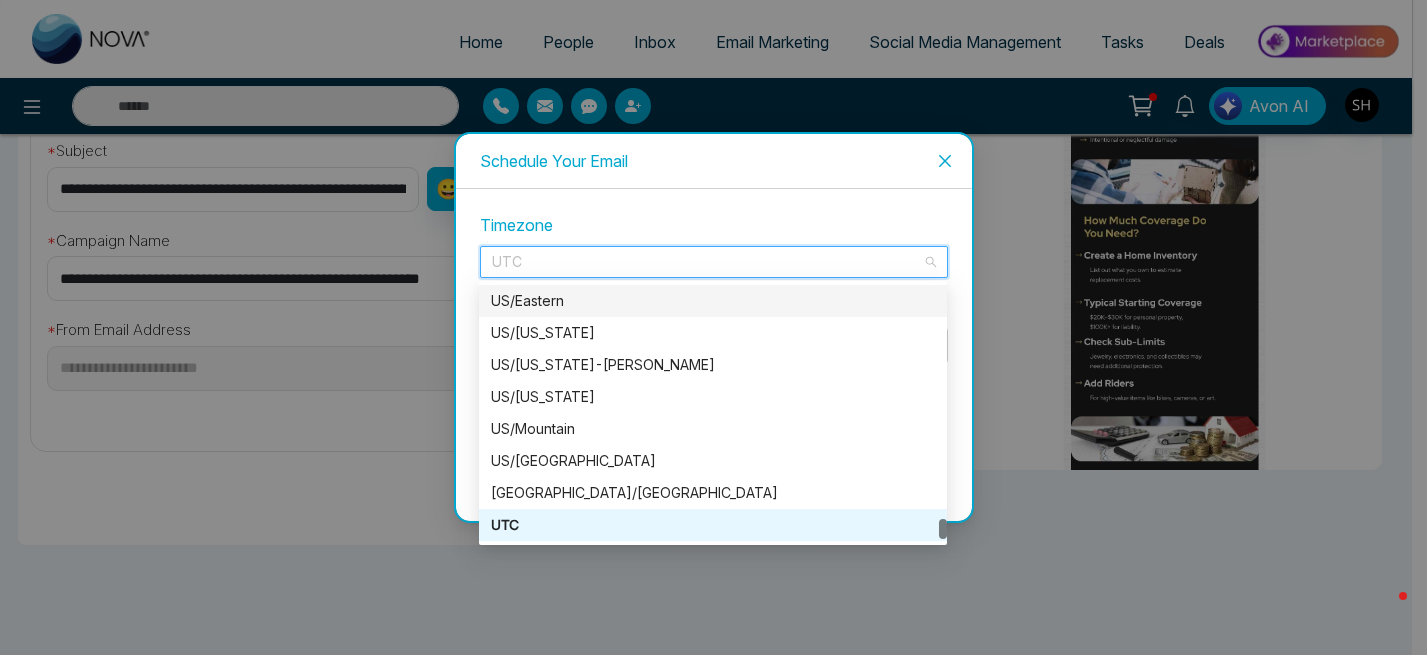 click on "US/Eastern" at bounding box center (713, 301) 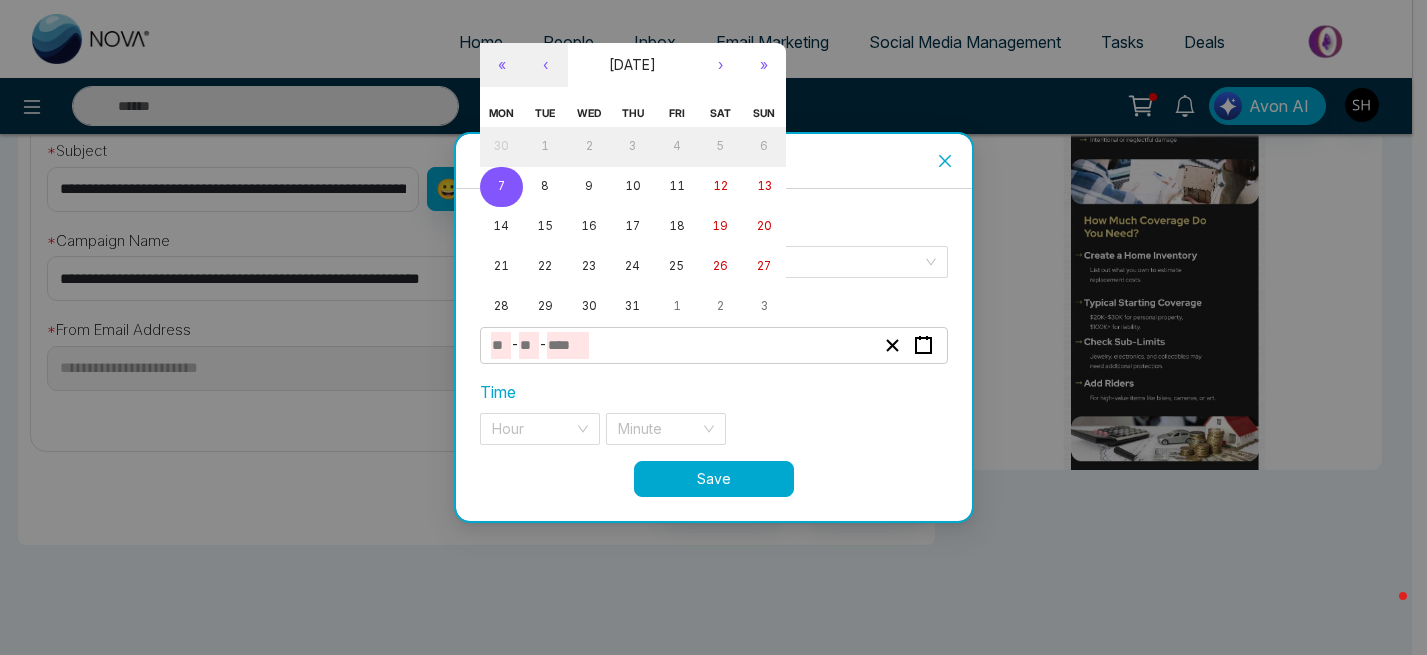 click at bounding box center [568, 345] 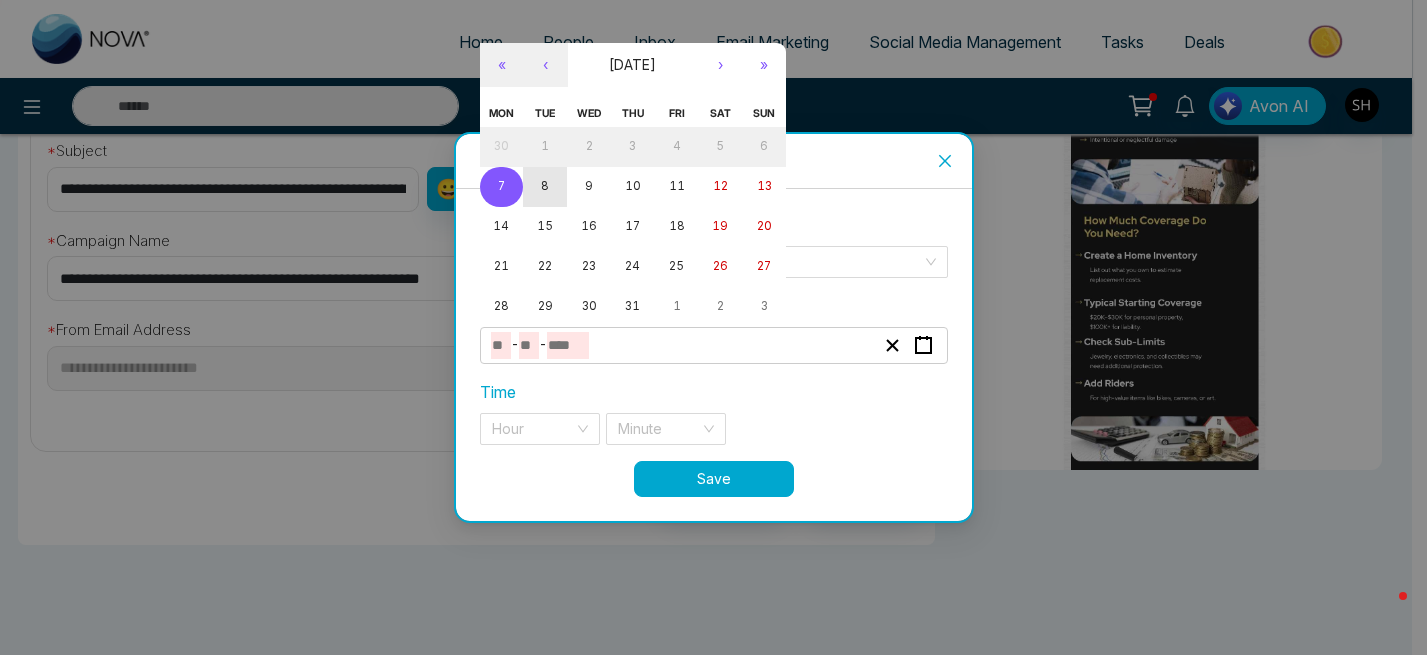 click on "8" at bounding box center (545, 186) 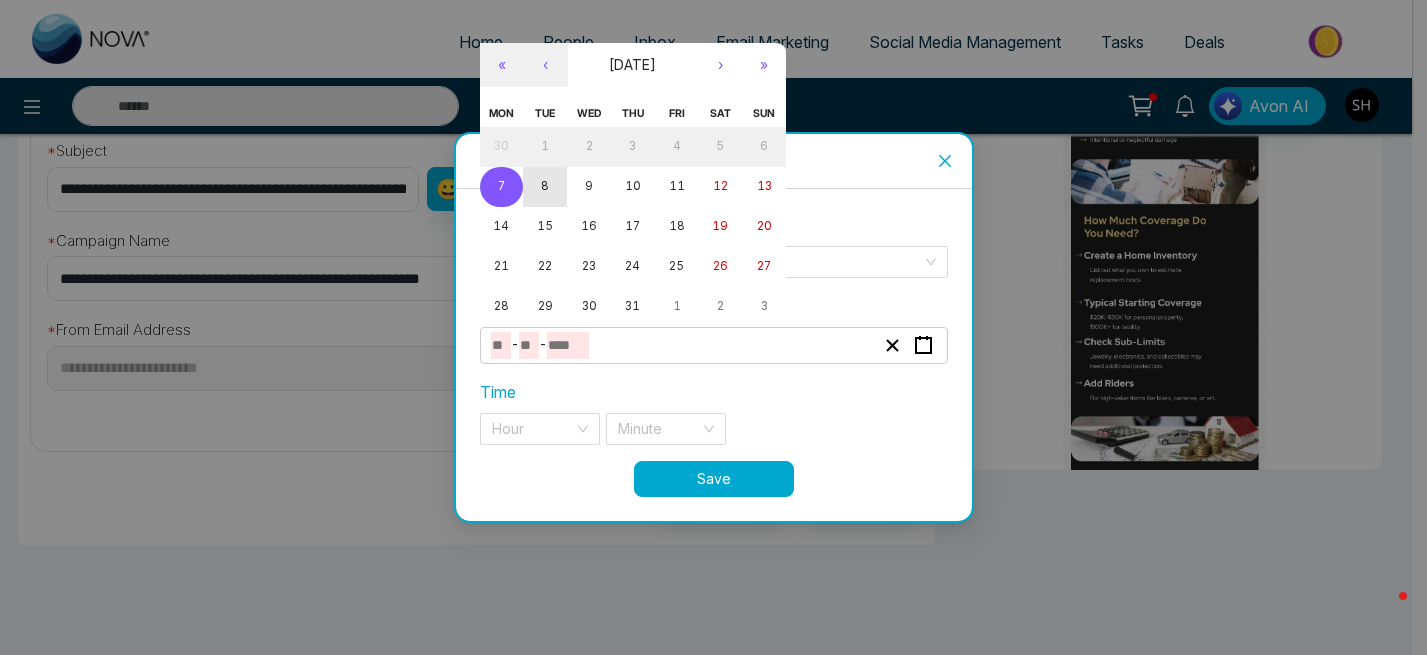 type on "*" 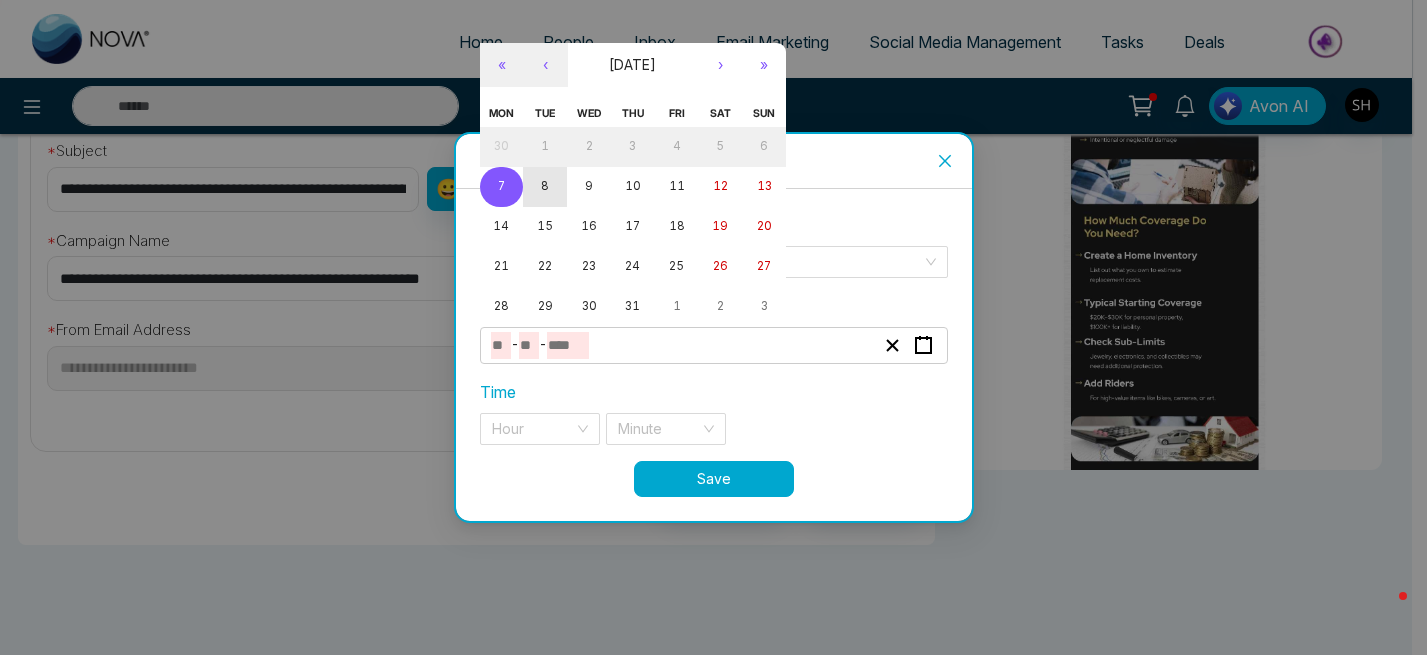 type on "*" 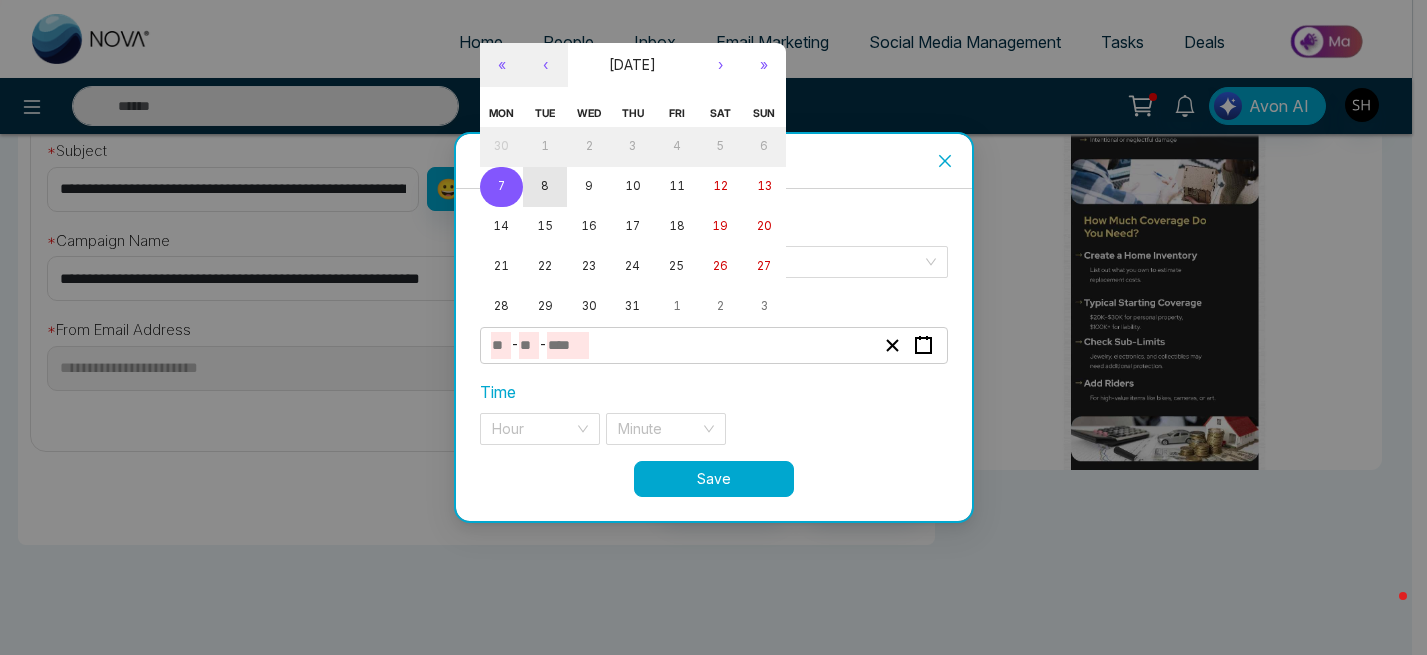 type on "****" 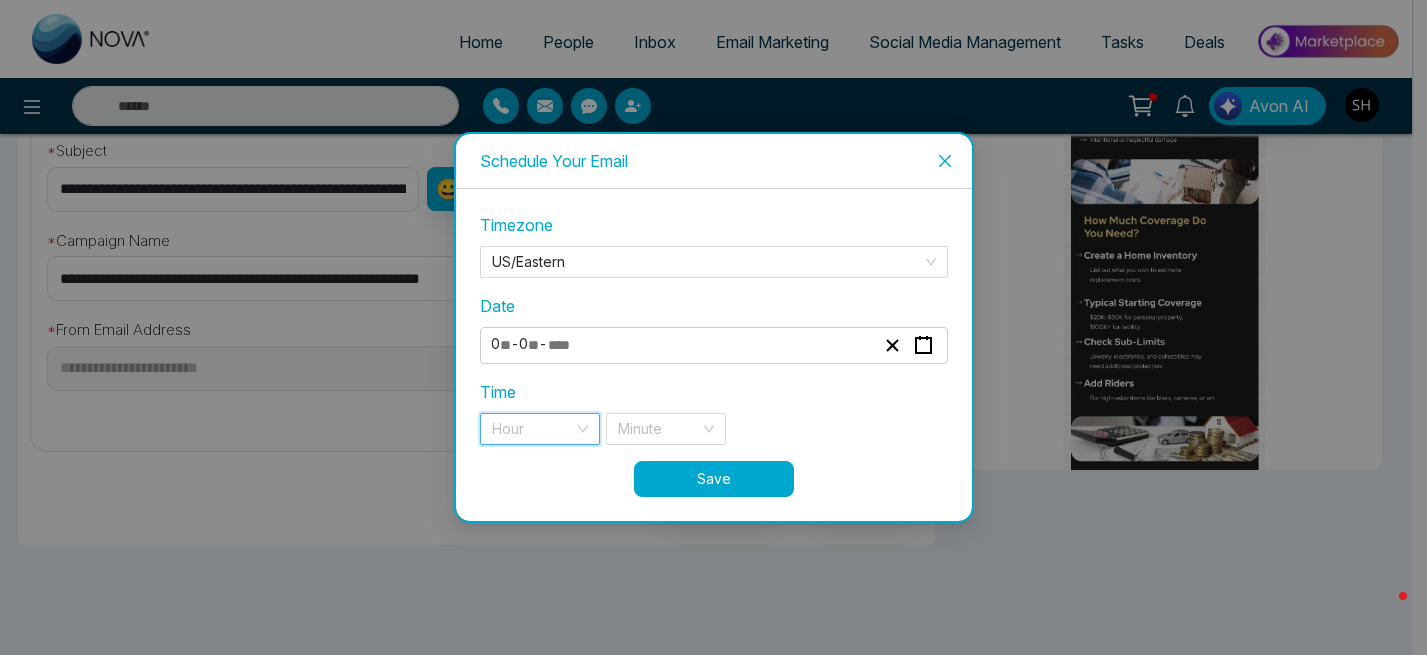 click at bounding box center [533, 429] 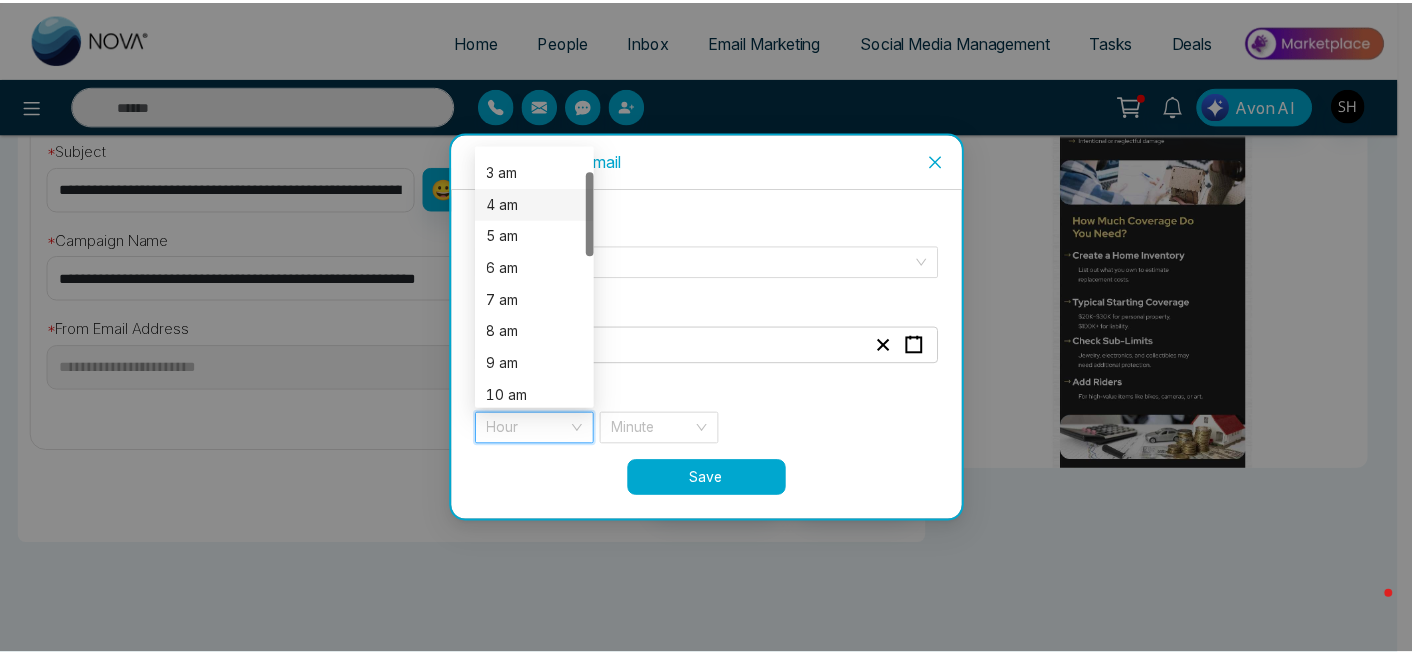 scroll, scrollTop: 106, scrollLeft: 0, axis: vertical 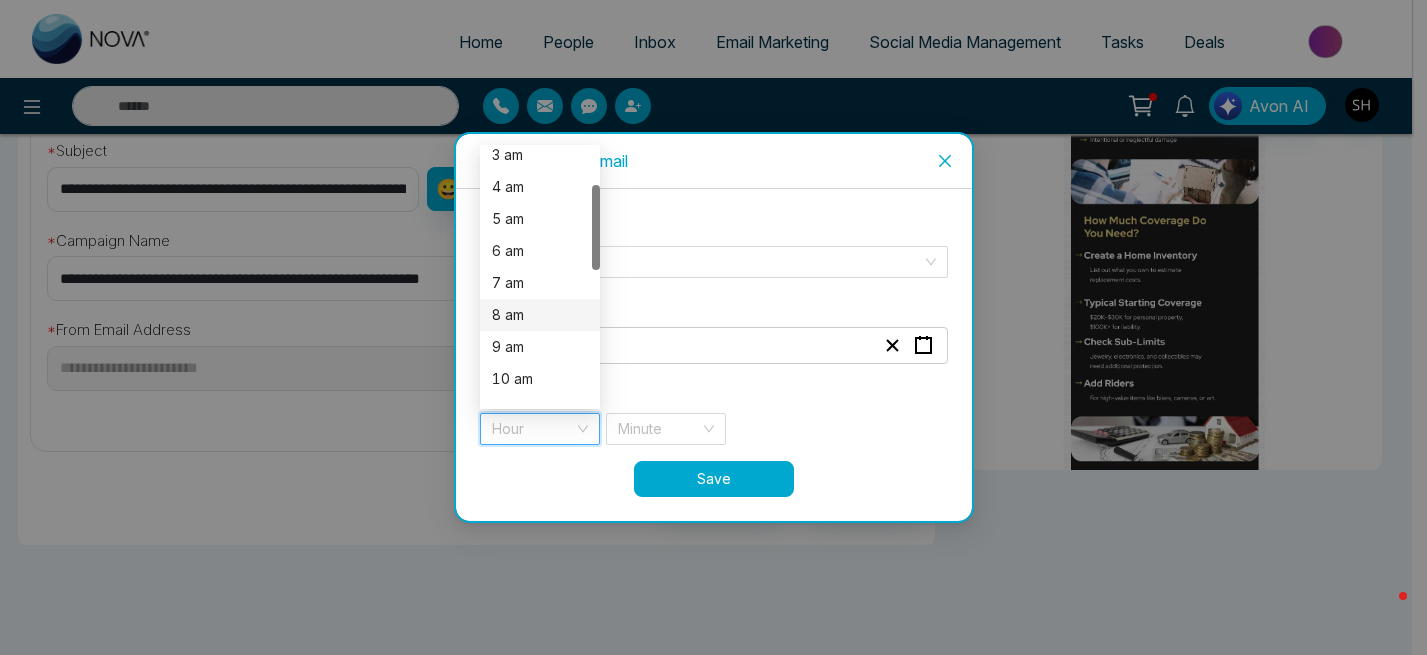 click on "8 am" at bounding box center (540, 315) 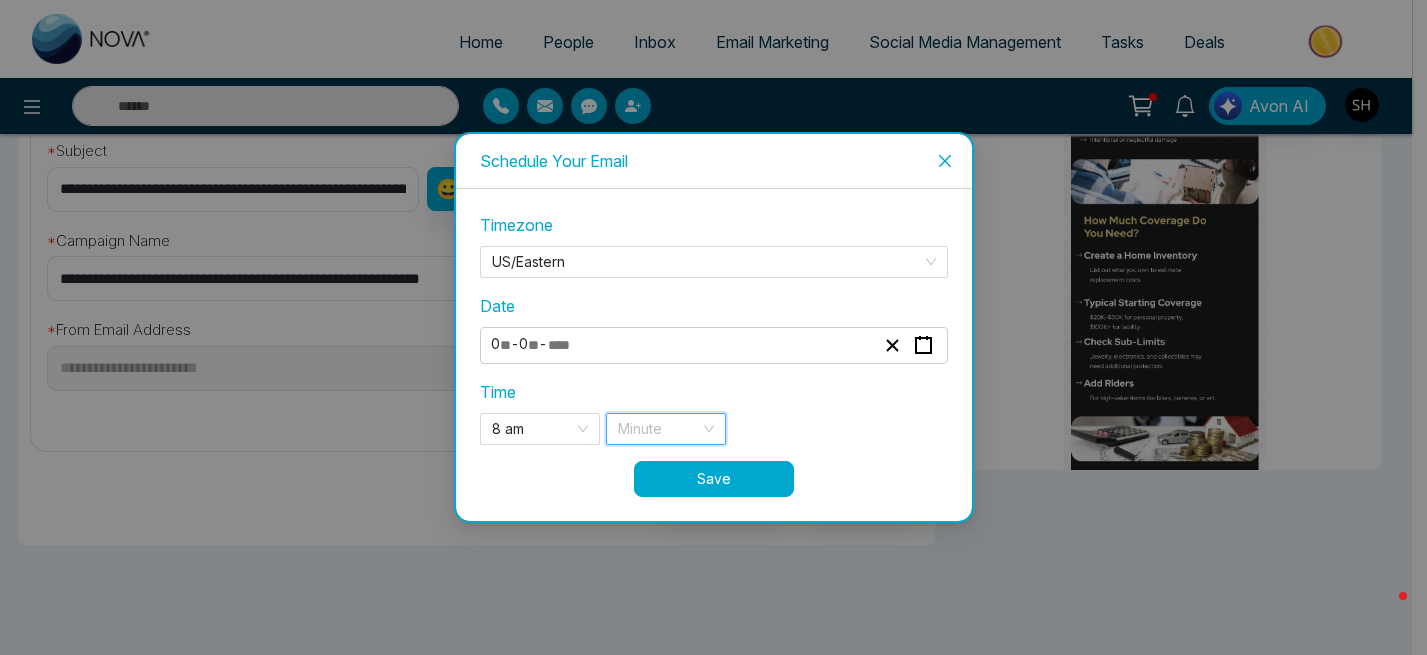 click at bounding box center (659, 429) 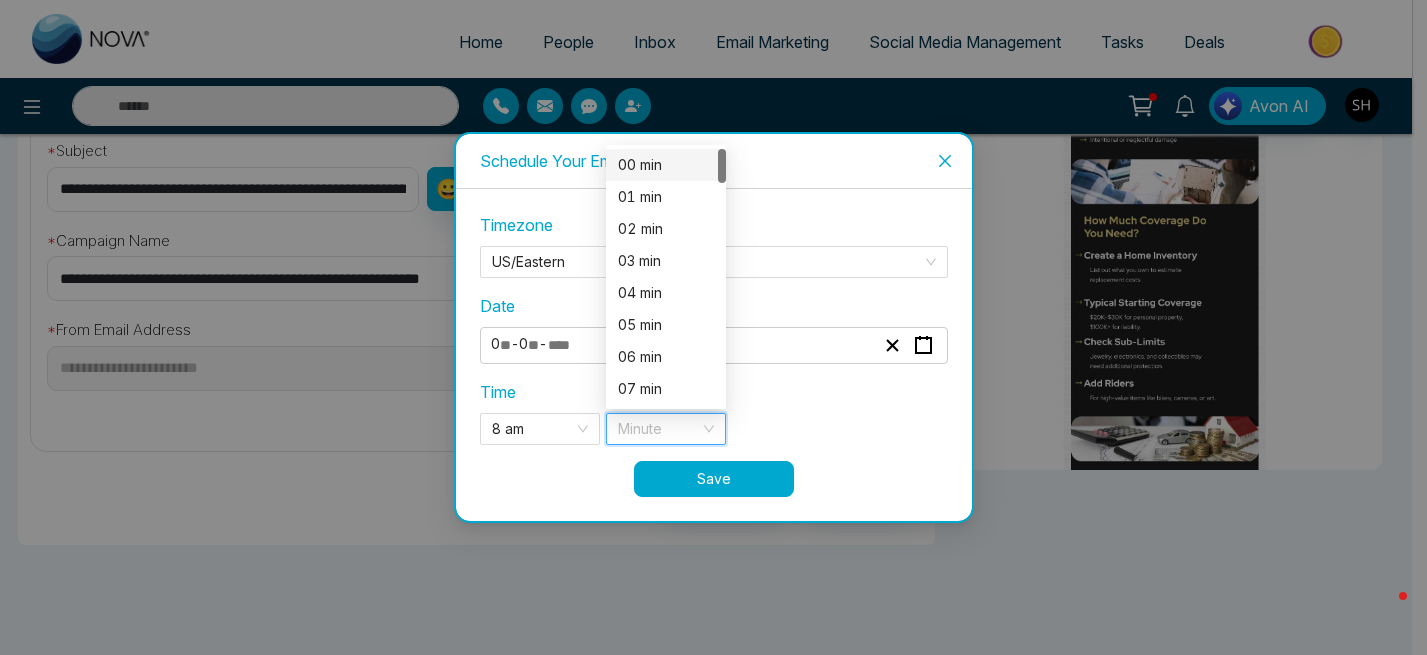 click on "00 min" at bounding box center [666, 165] 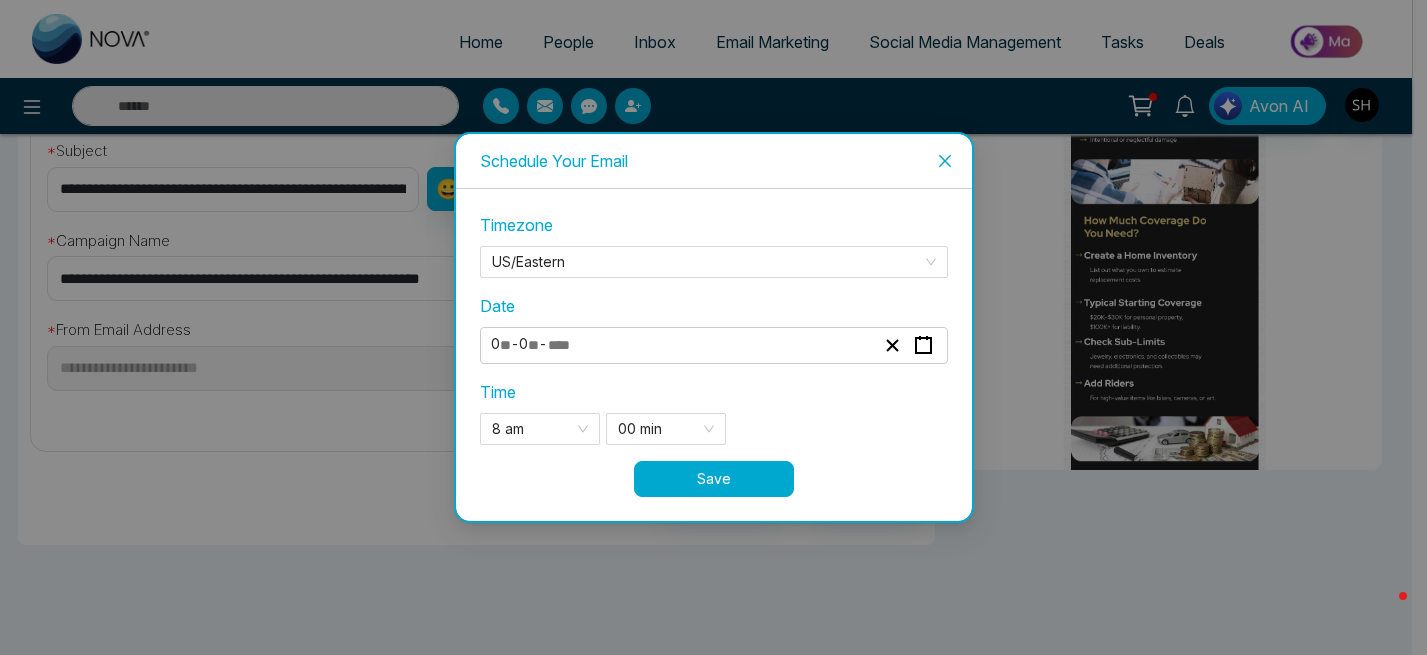 click on "Save" at bounding box center (714, 479) 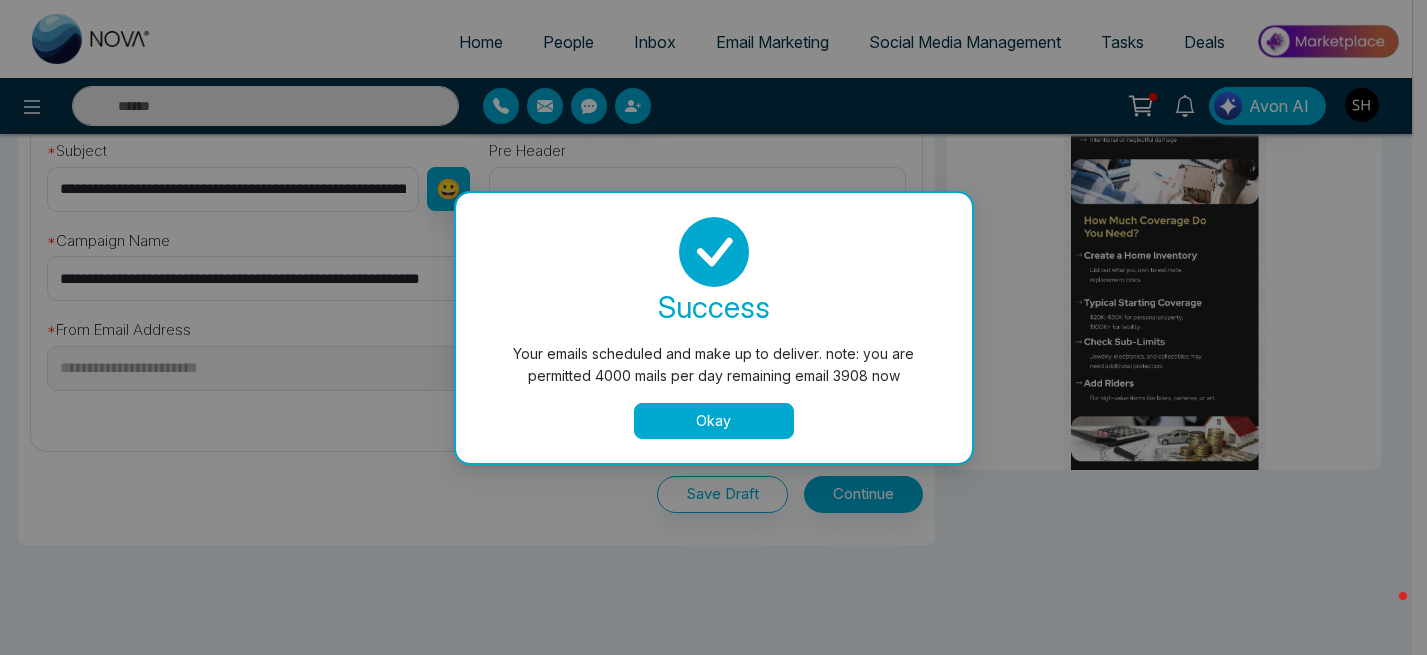 click on "Okay" at bounding box center (714, 421) 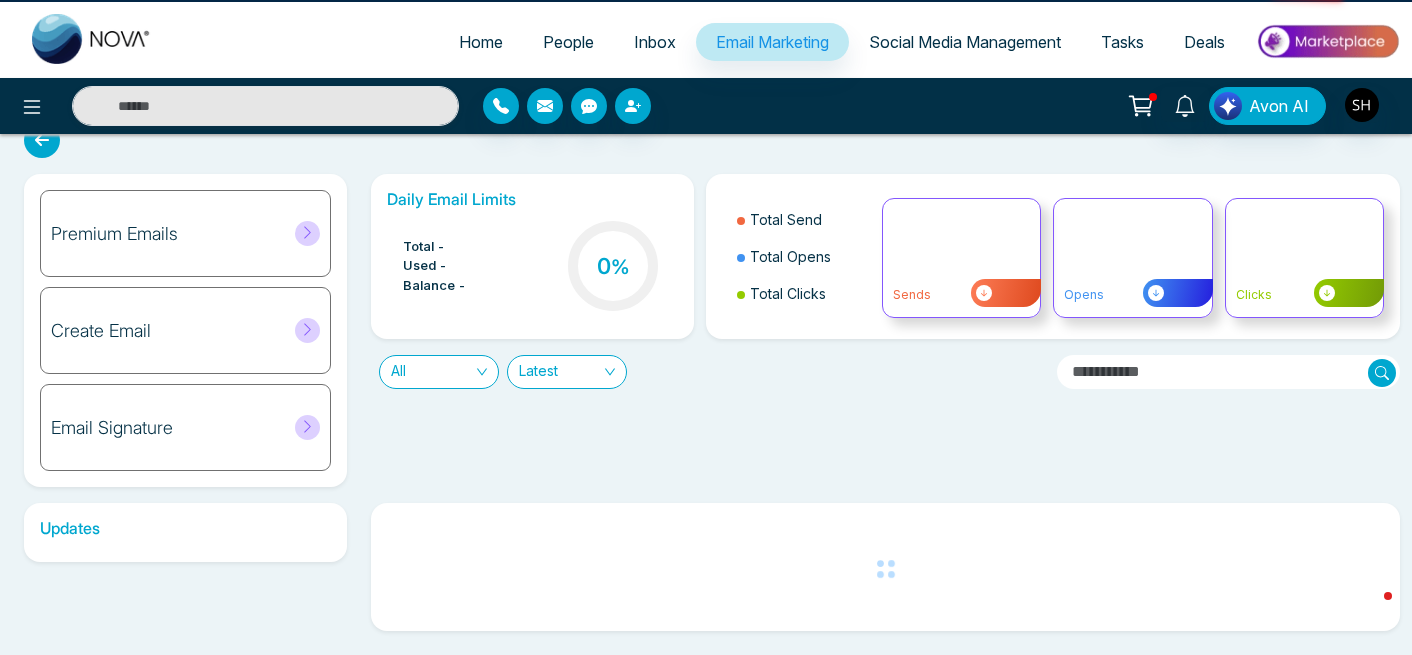 scroll, scrollTop: 0, scrollLeft: 0, axis: both 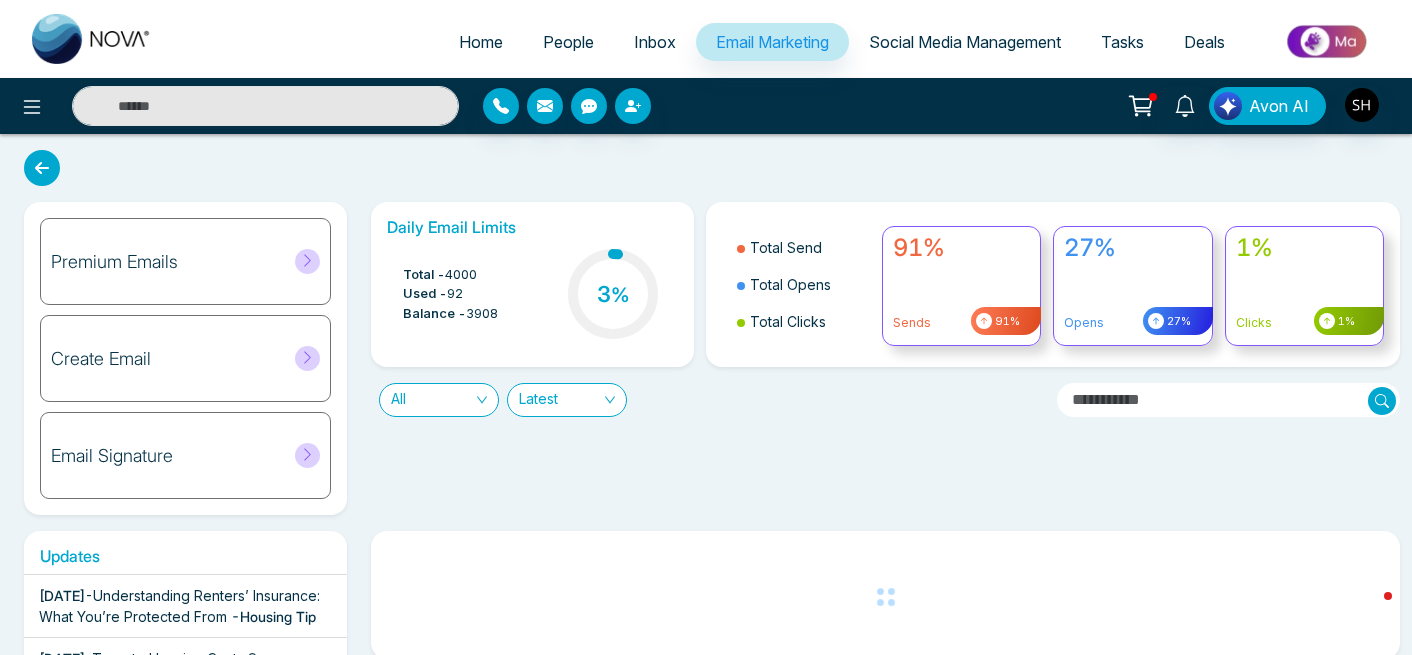 click 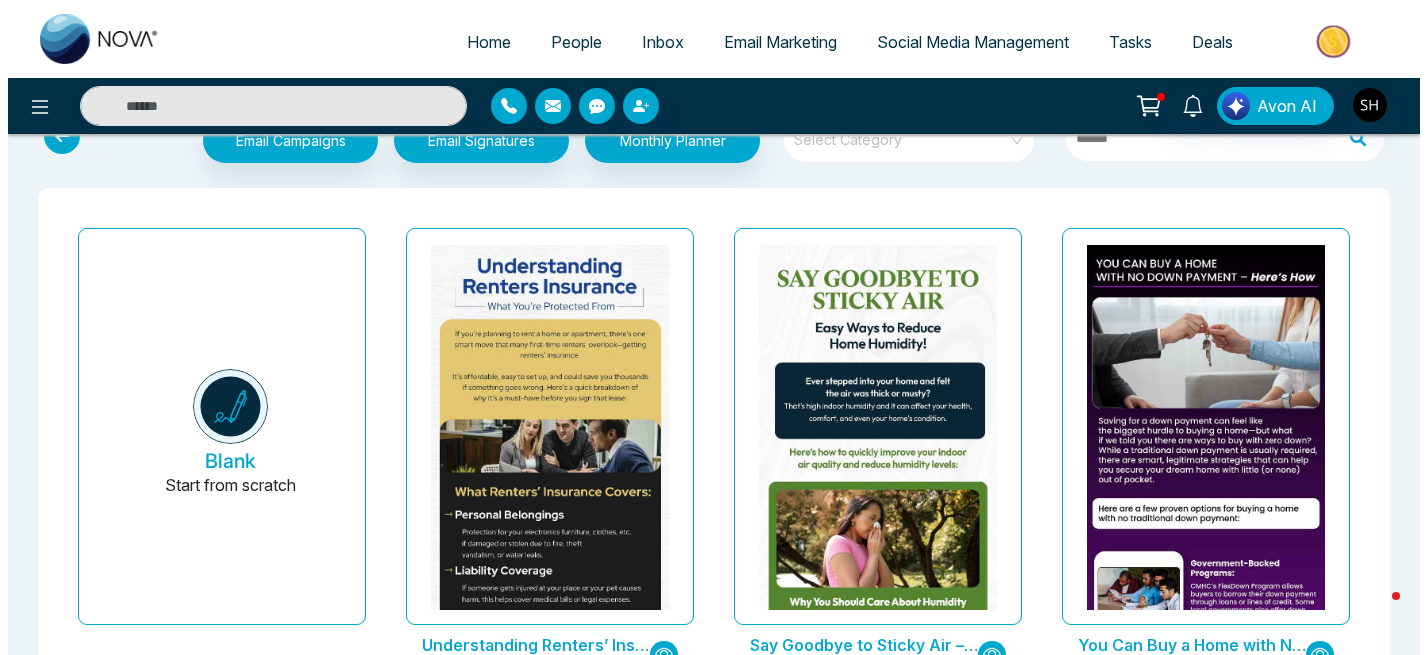 scroll, scrollTop: 57, scrollLeft: 0, axis: vertical 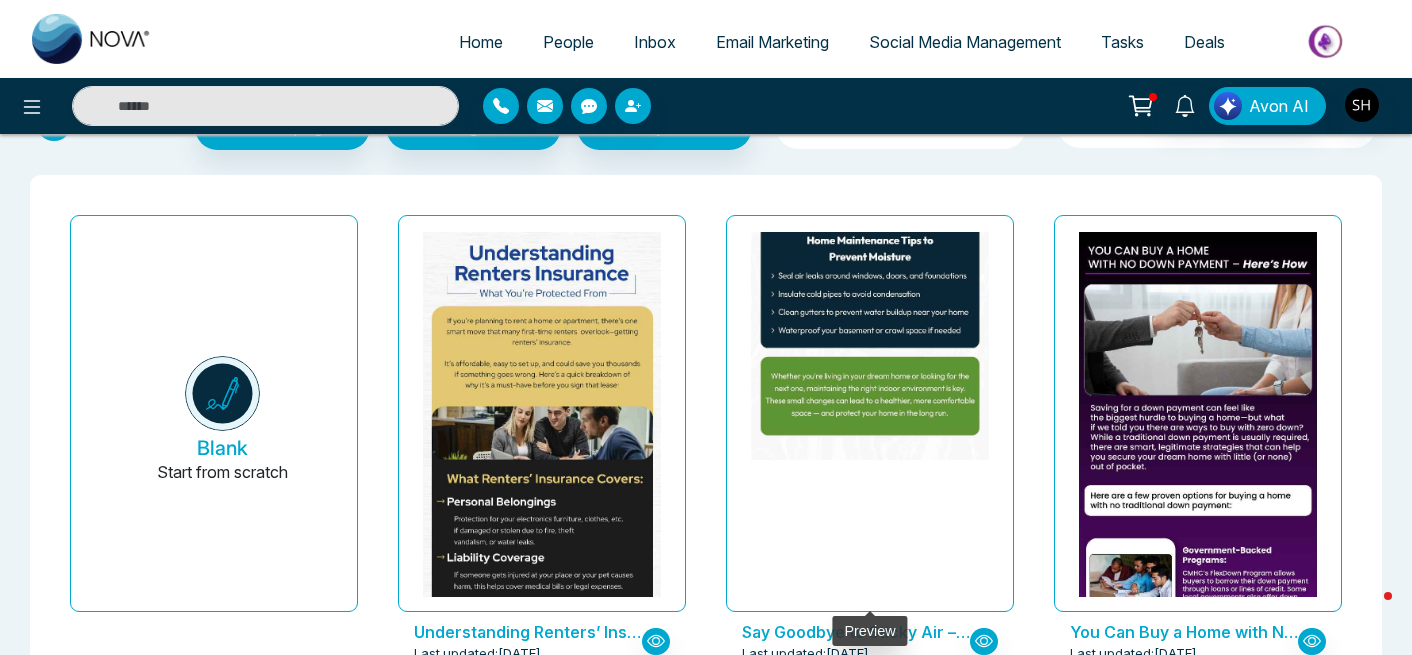 click at bounding box center [870, -282] 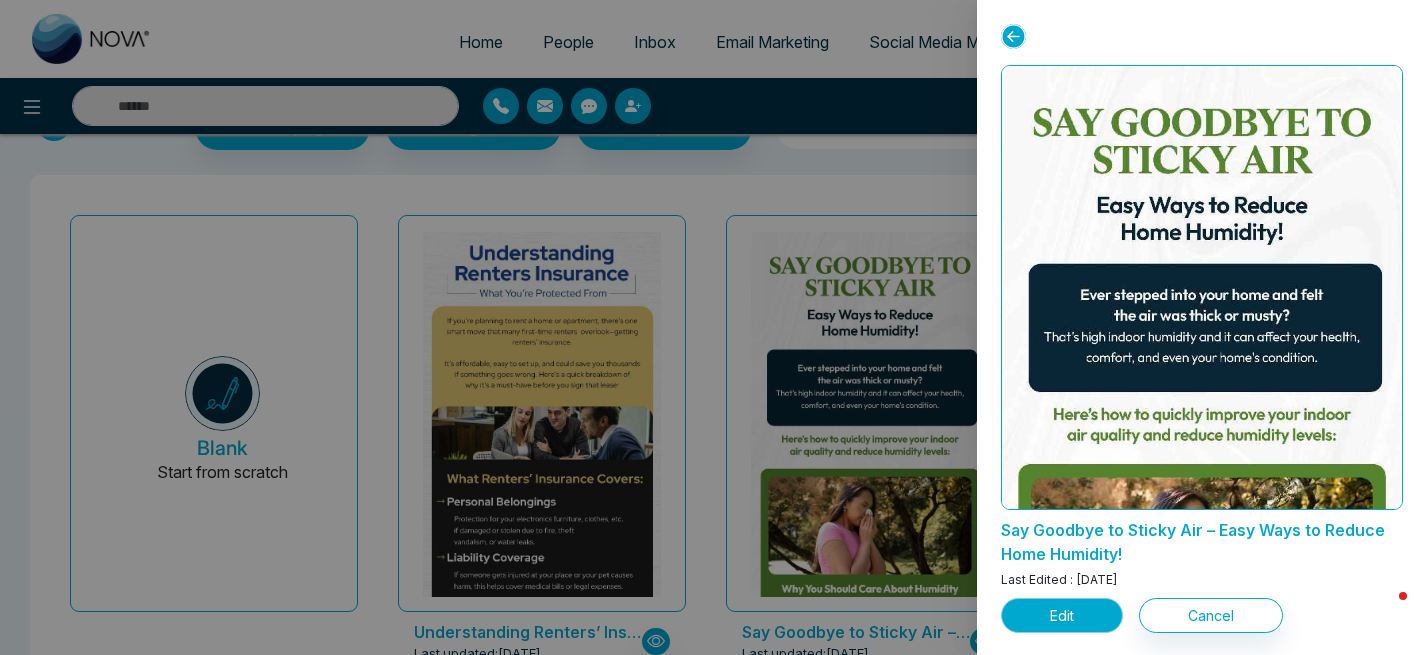 click on "Edit" at bounding box center (1062, 615) 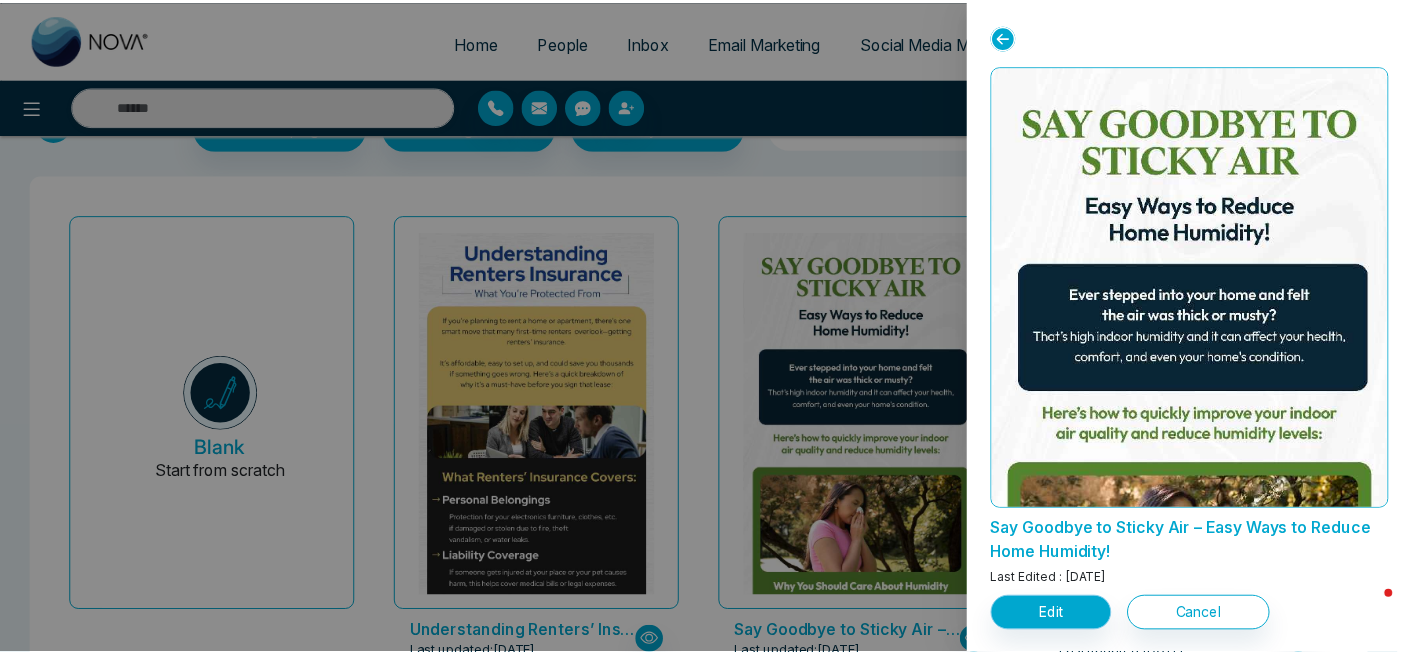 scroll, scrollTop: 0, scrollLeft: 0, axis: both 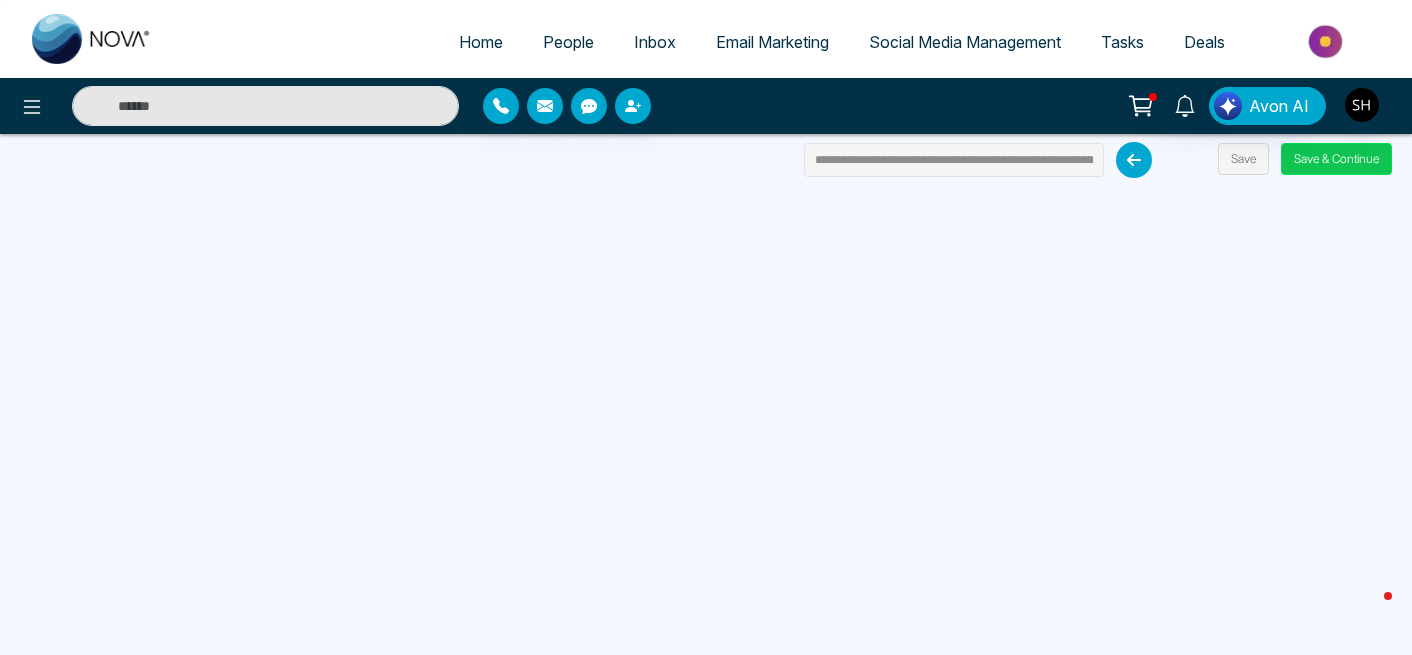 click on "Save & Continue" at bounding box center (1336, 159) 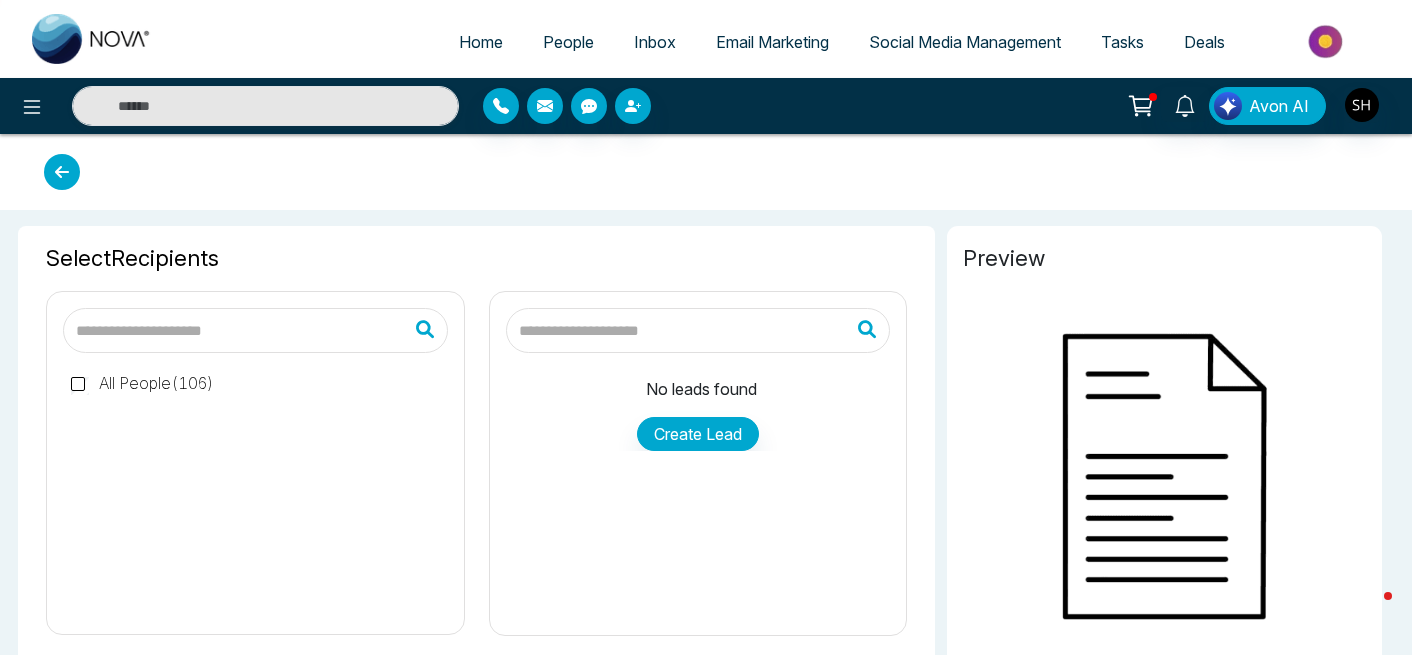 type on "**********" 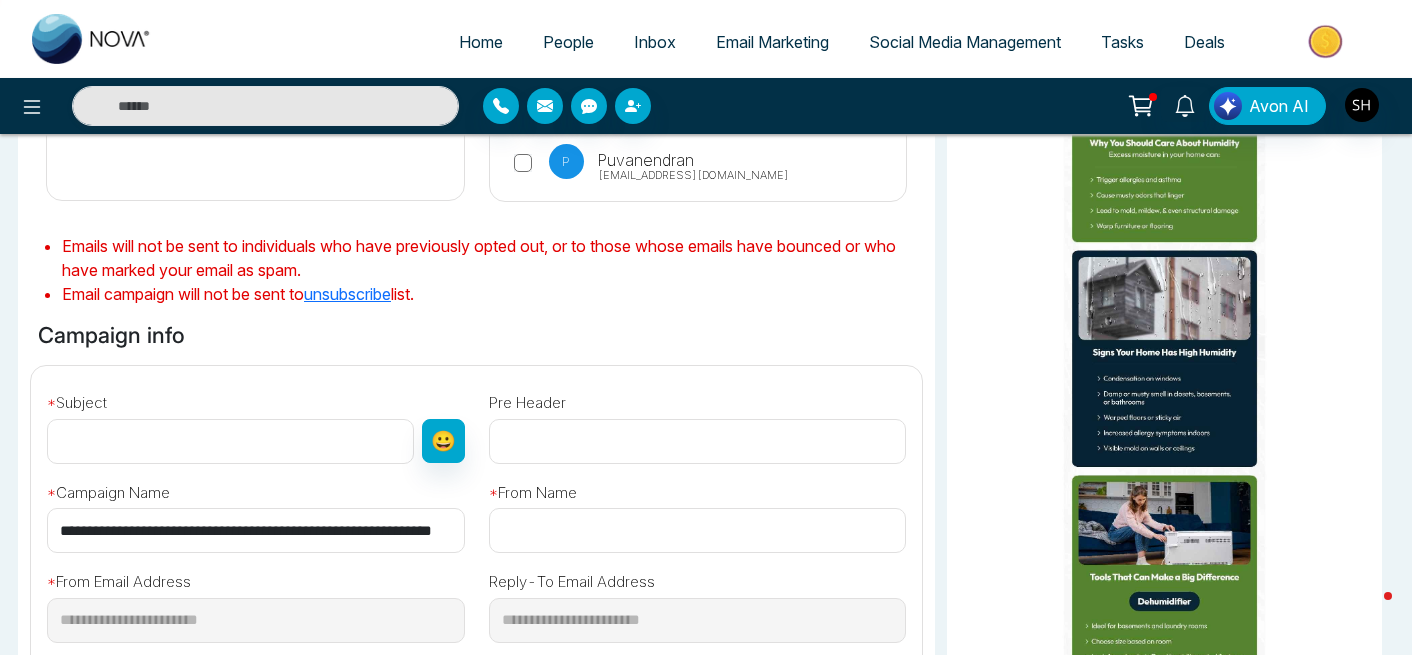 scroll, scrollTop: 443, scrollLeft: 0, axis: vertical 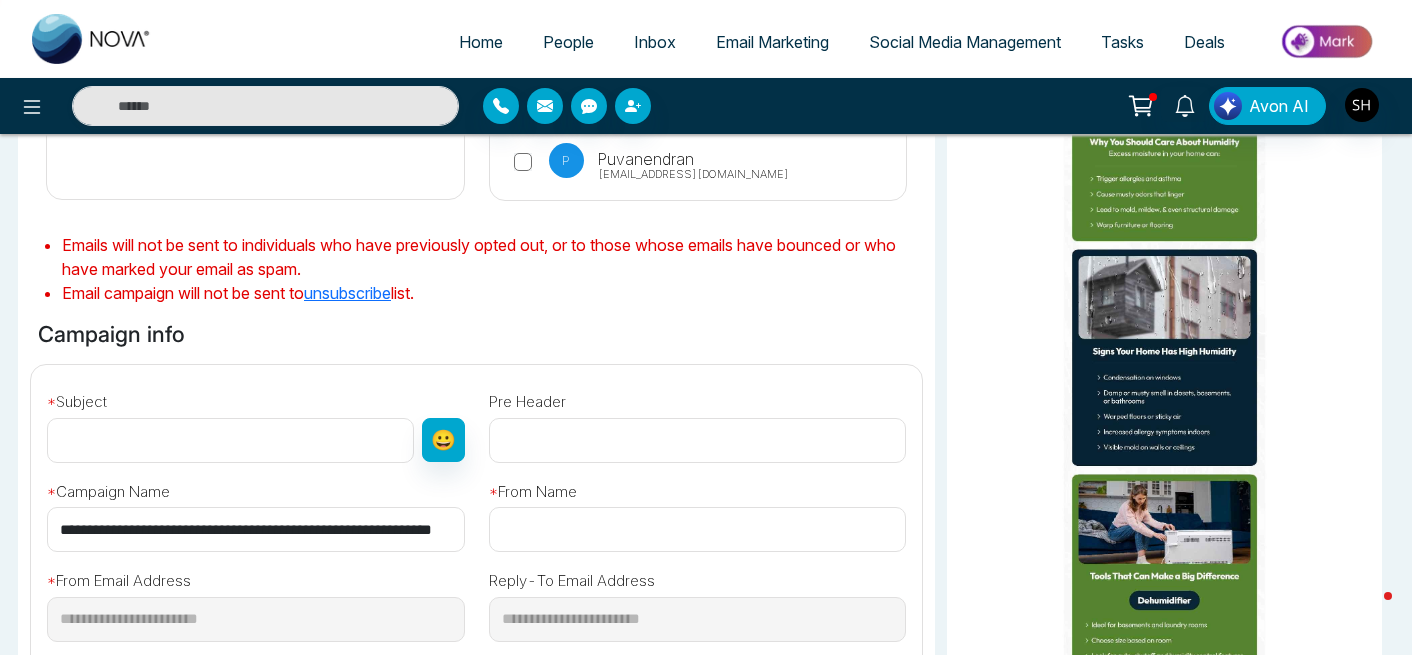 drag, startPoint x: 59, startPoint y: 528, endPoint x: 490, endPoint y: 530, distance: 431.00464 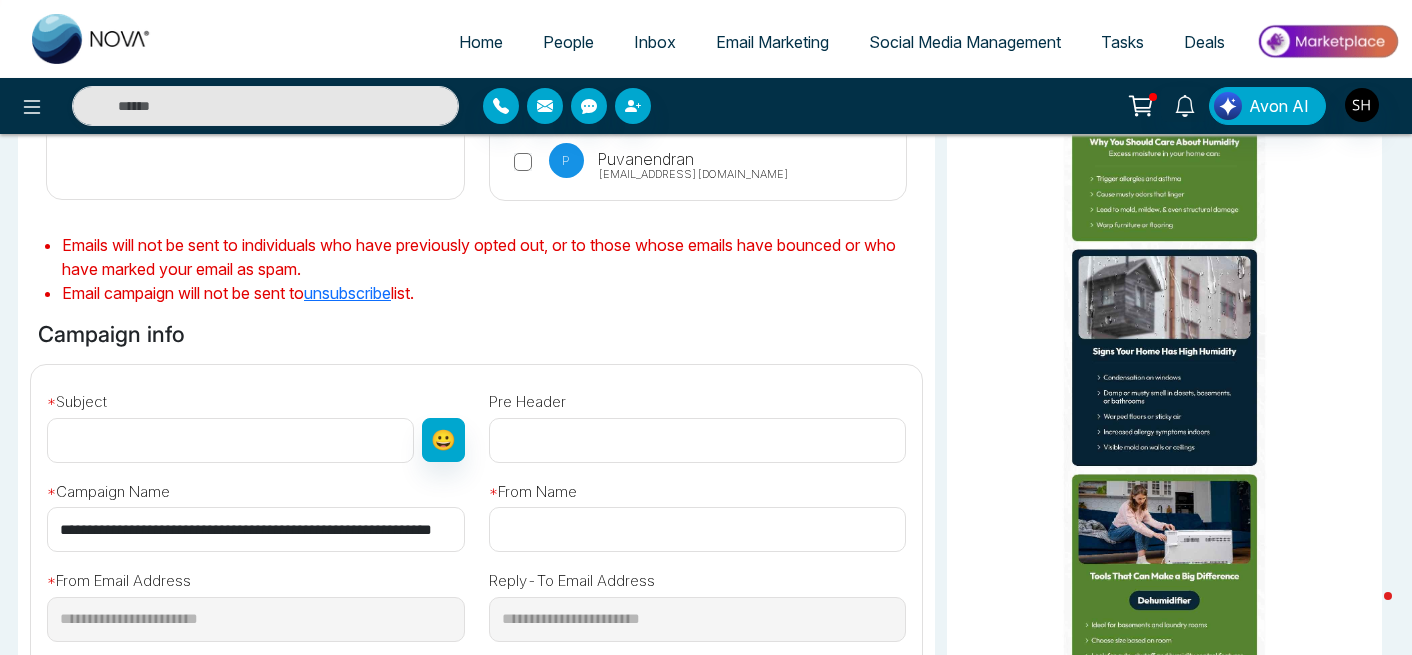 click on "**********" at bounding box center (476, 525) 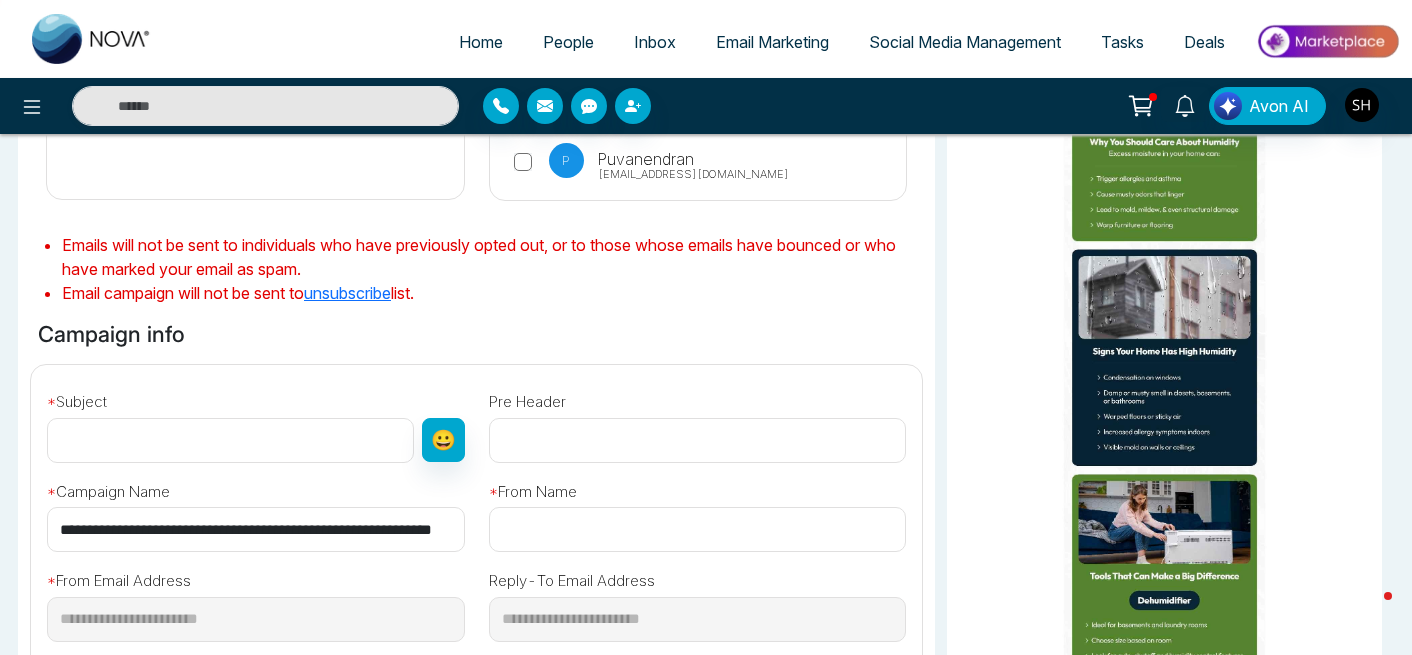 scroll, scrollTop: 0, scrollLeft: 0, axis: both 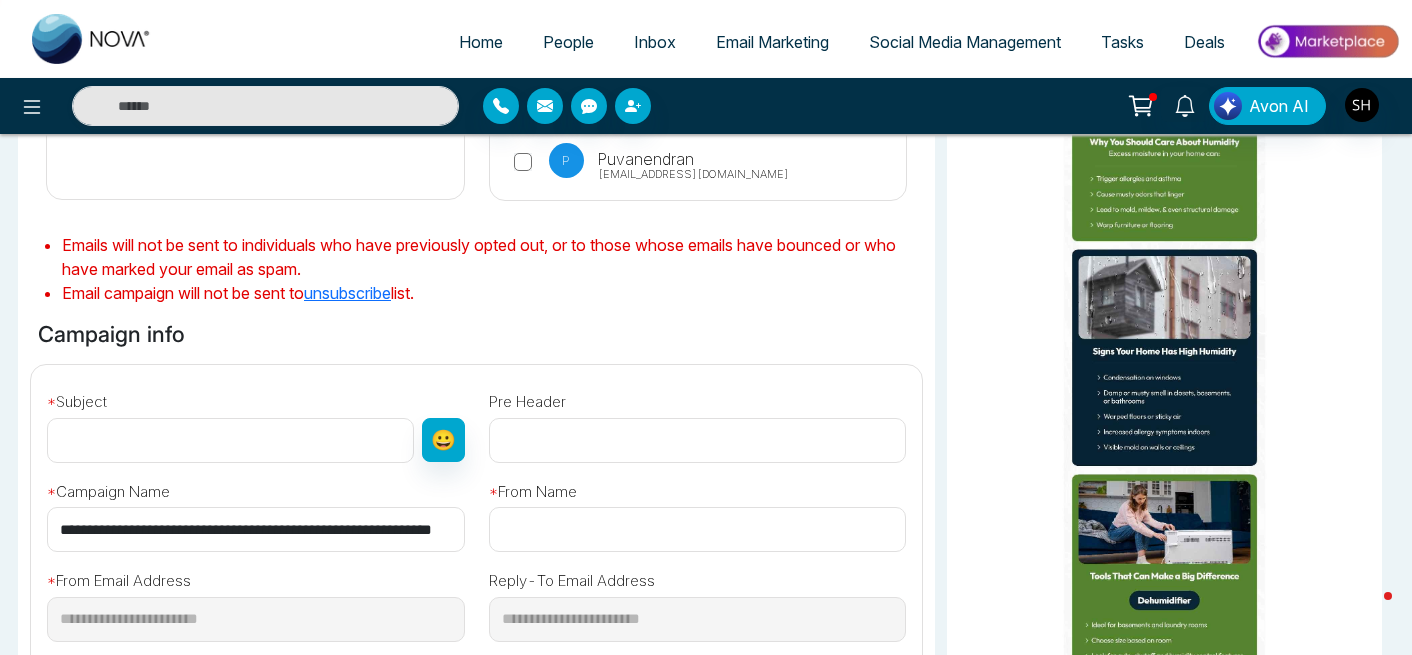 paste on "**********" 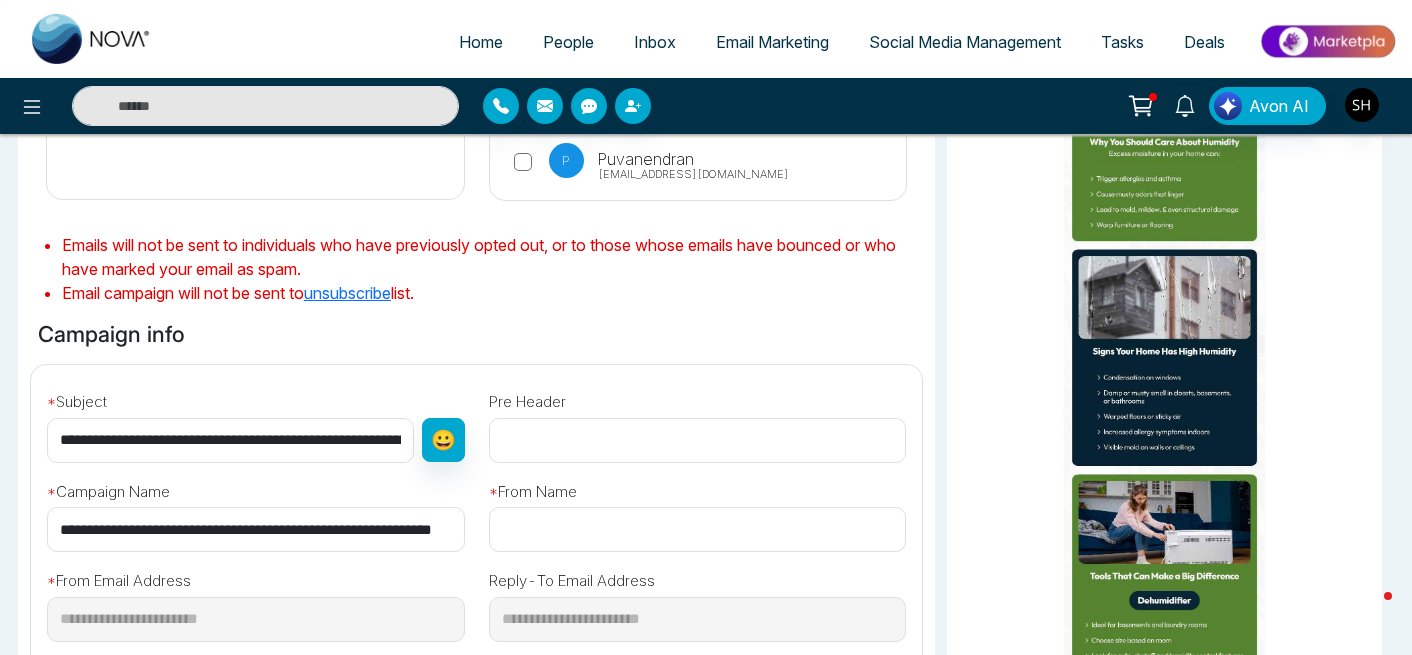 scroll, scrollTop: 0, scrollLeft: 119, axis: horizontal 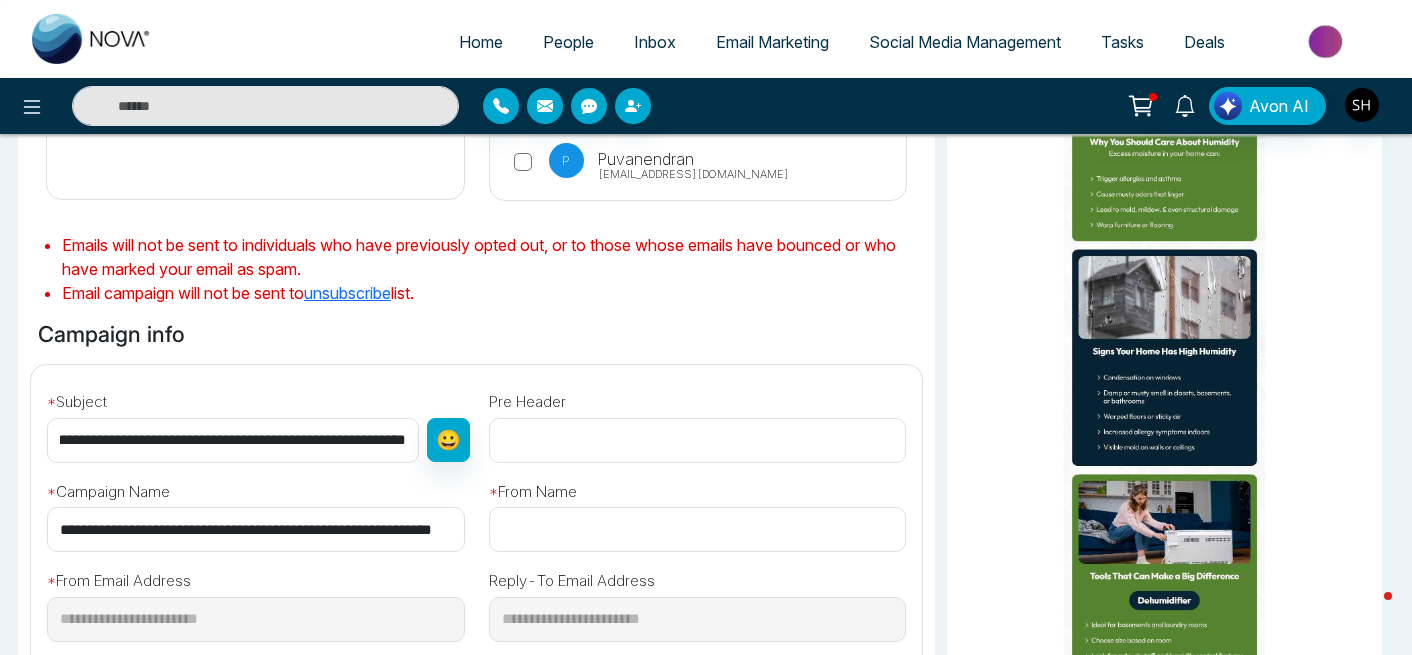 type on "**********" 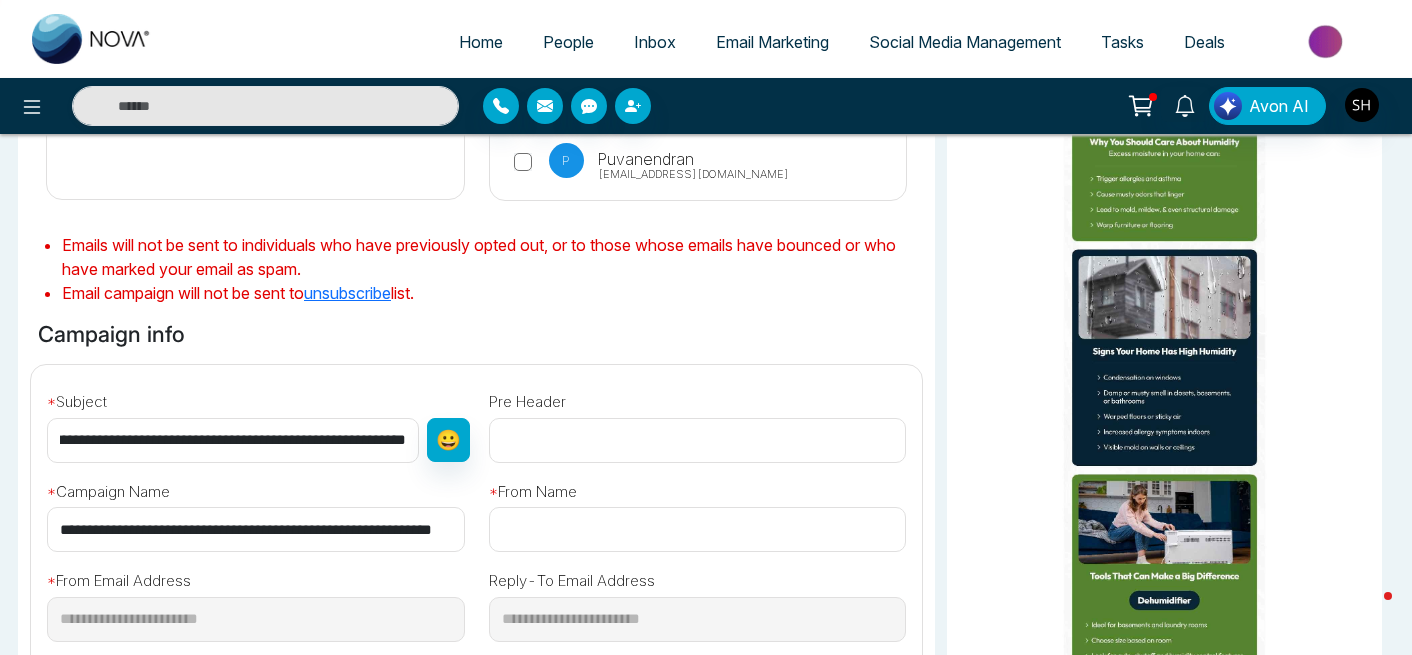 scroll, scrollTop: 0, scrollLeft: 0, axis: both 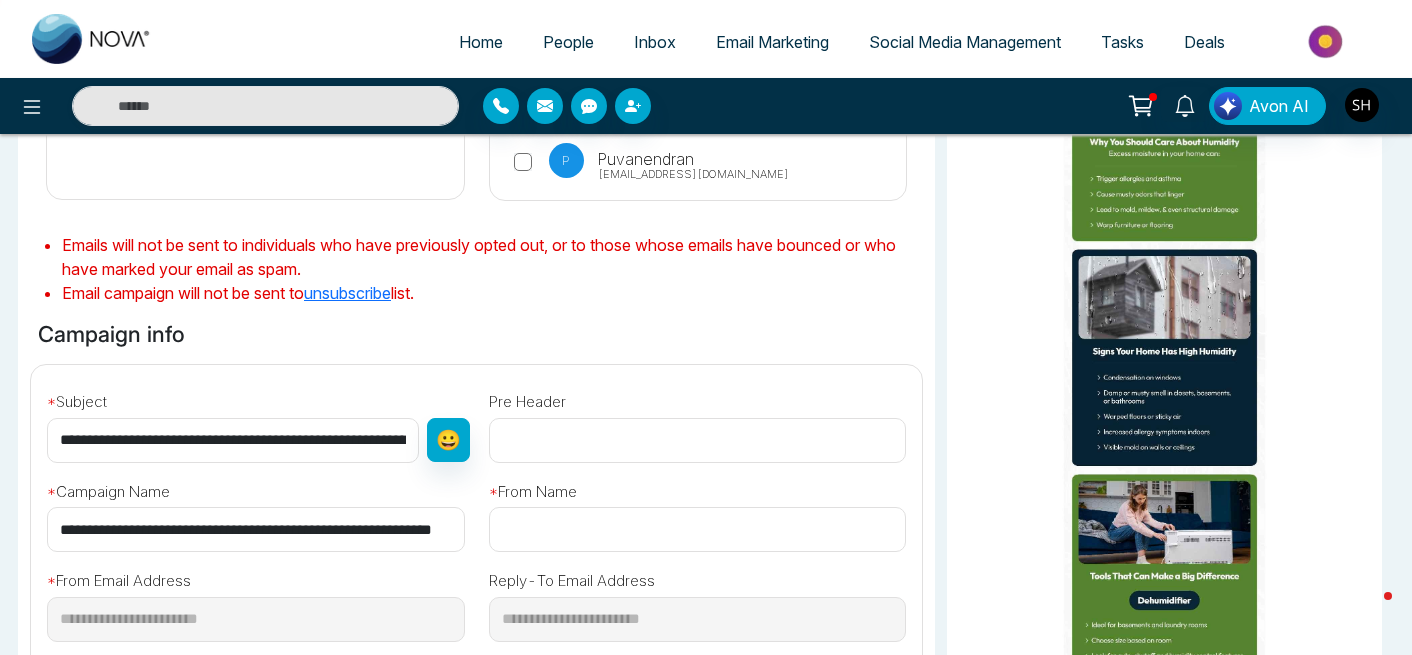 click at bounding box center (698, 529) 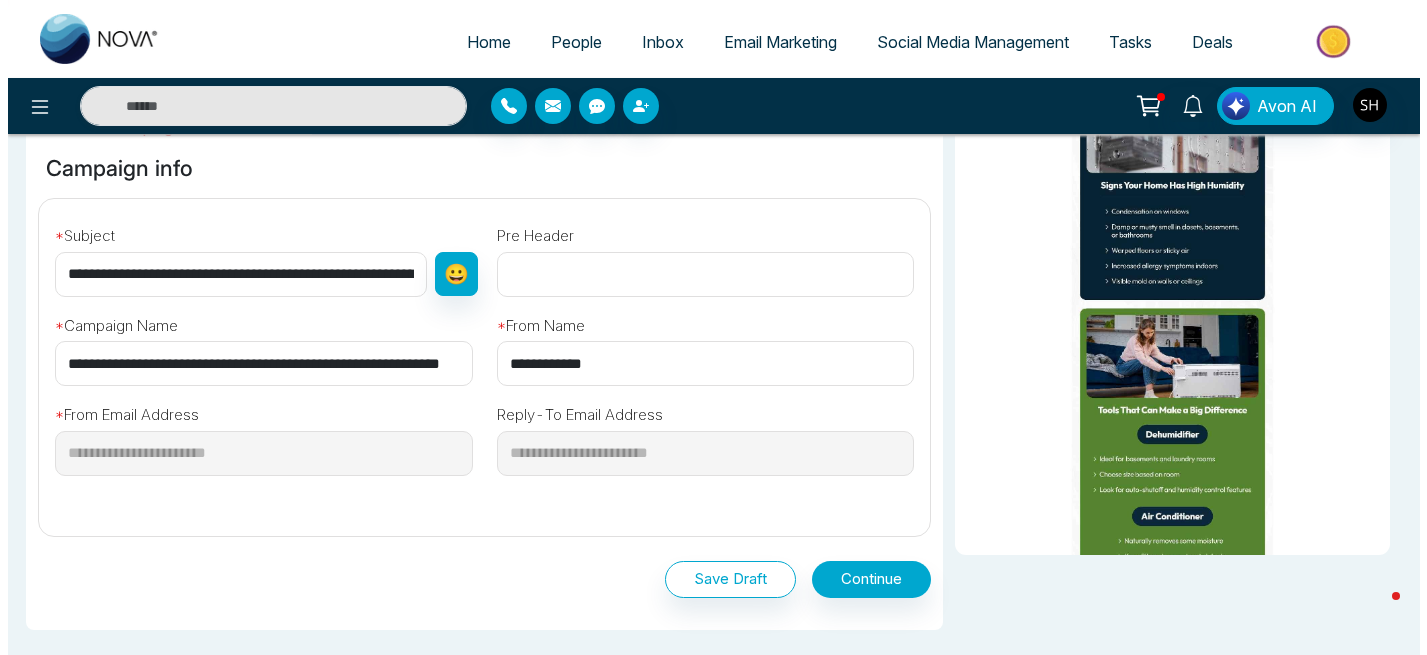 scroll, scrollTop: 612, scrollLeft: 0, axis: vertical 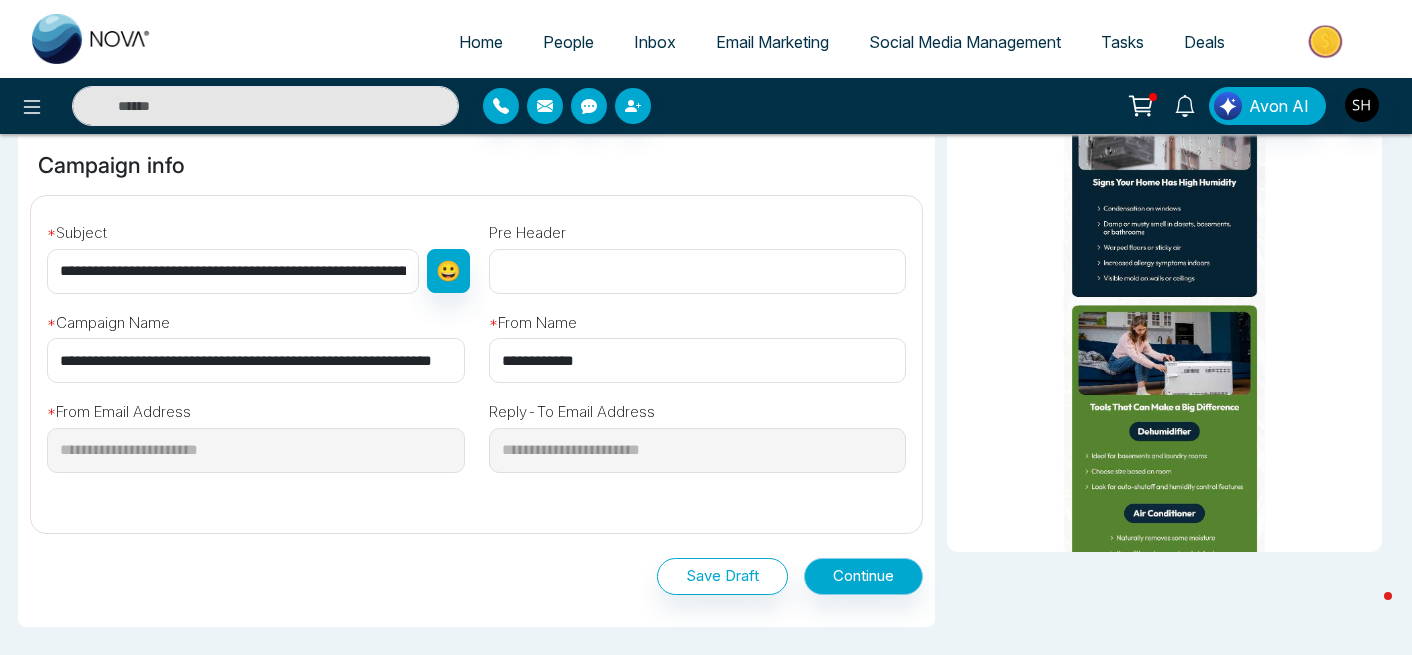 type on "**********" 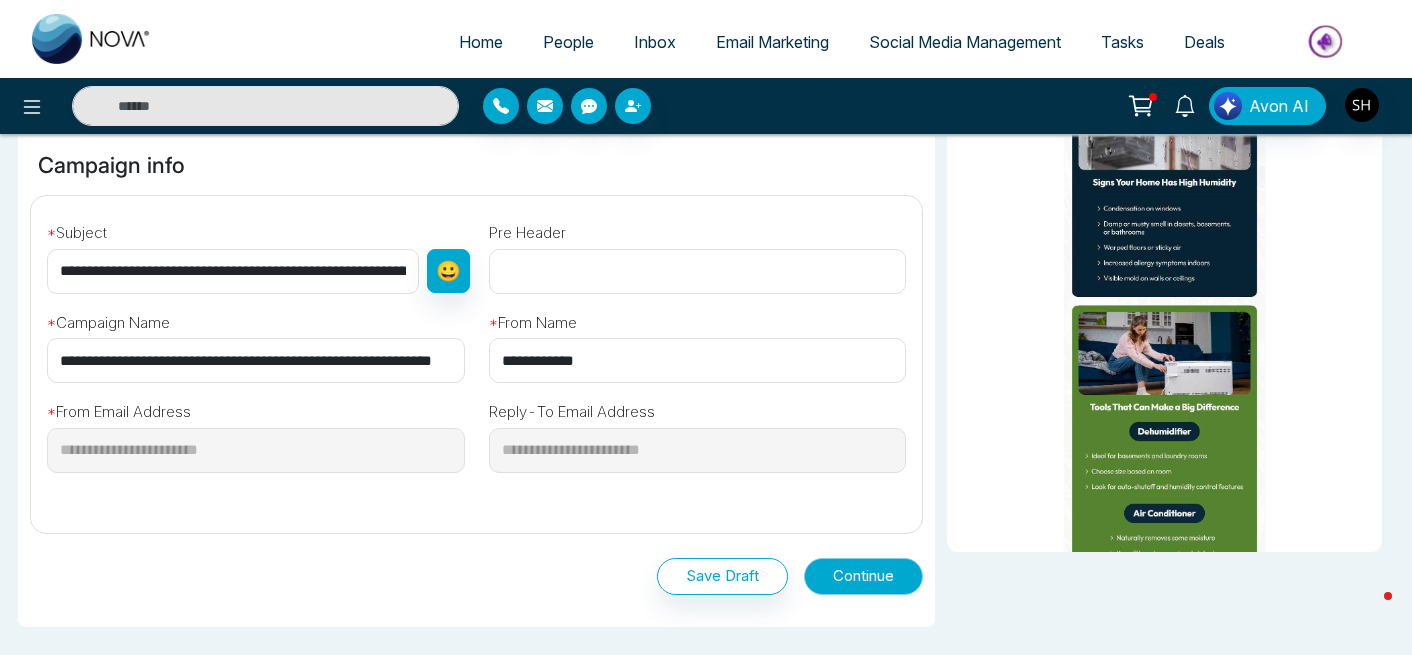 click on "Continue" at bounding box center (863, 576) 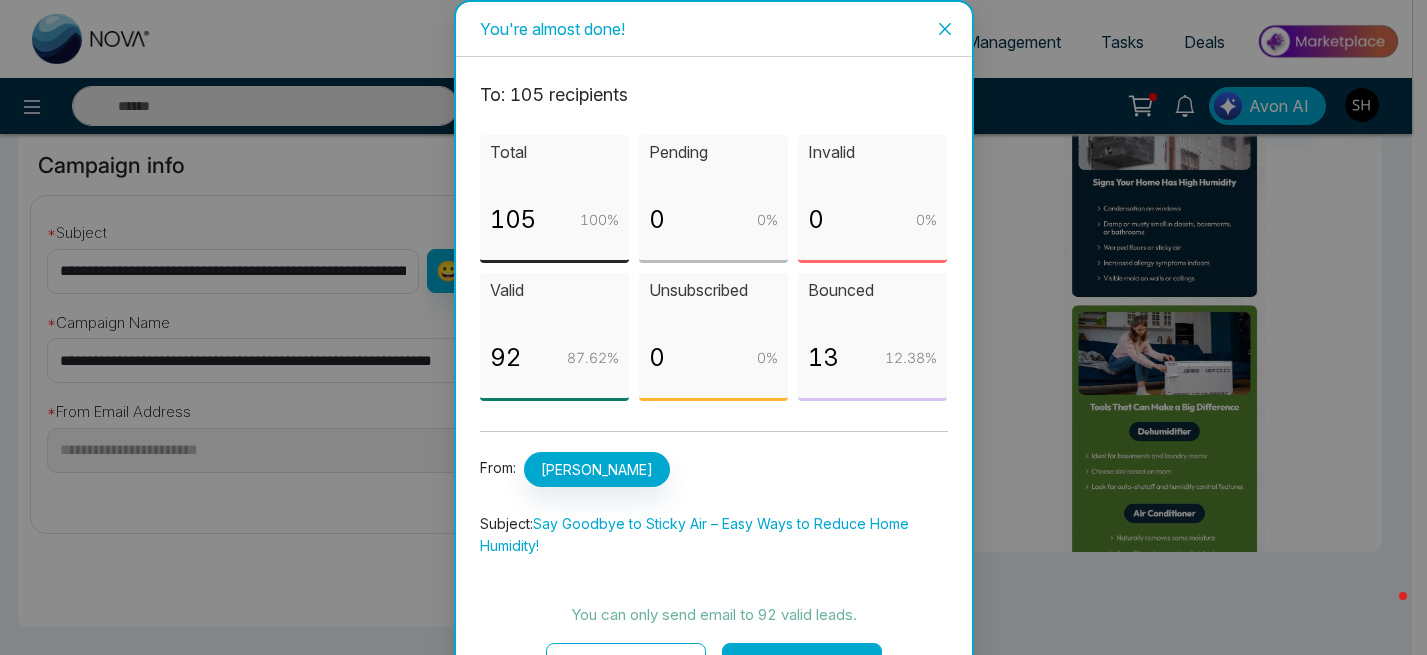 scroll, scrollTop: 49, scrollLeft: 0, axis: vertical 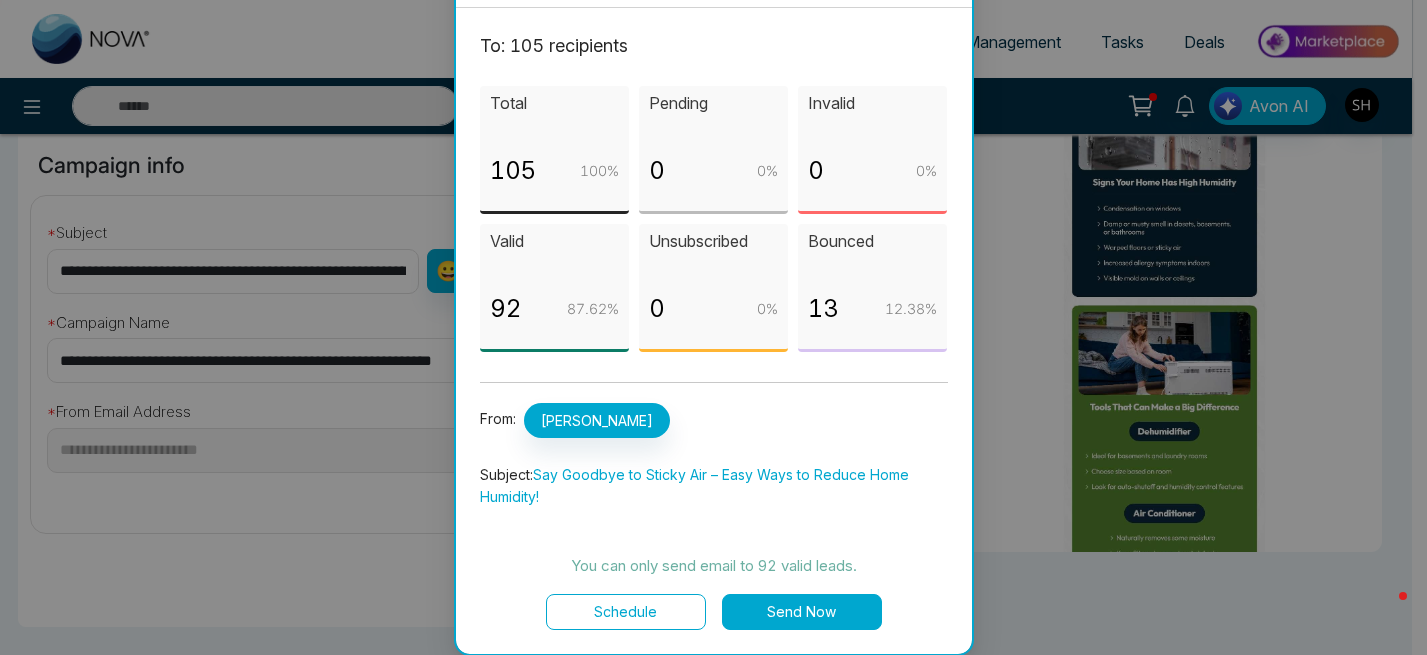 click on "Schedule" at bounding box center [626, 612] 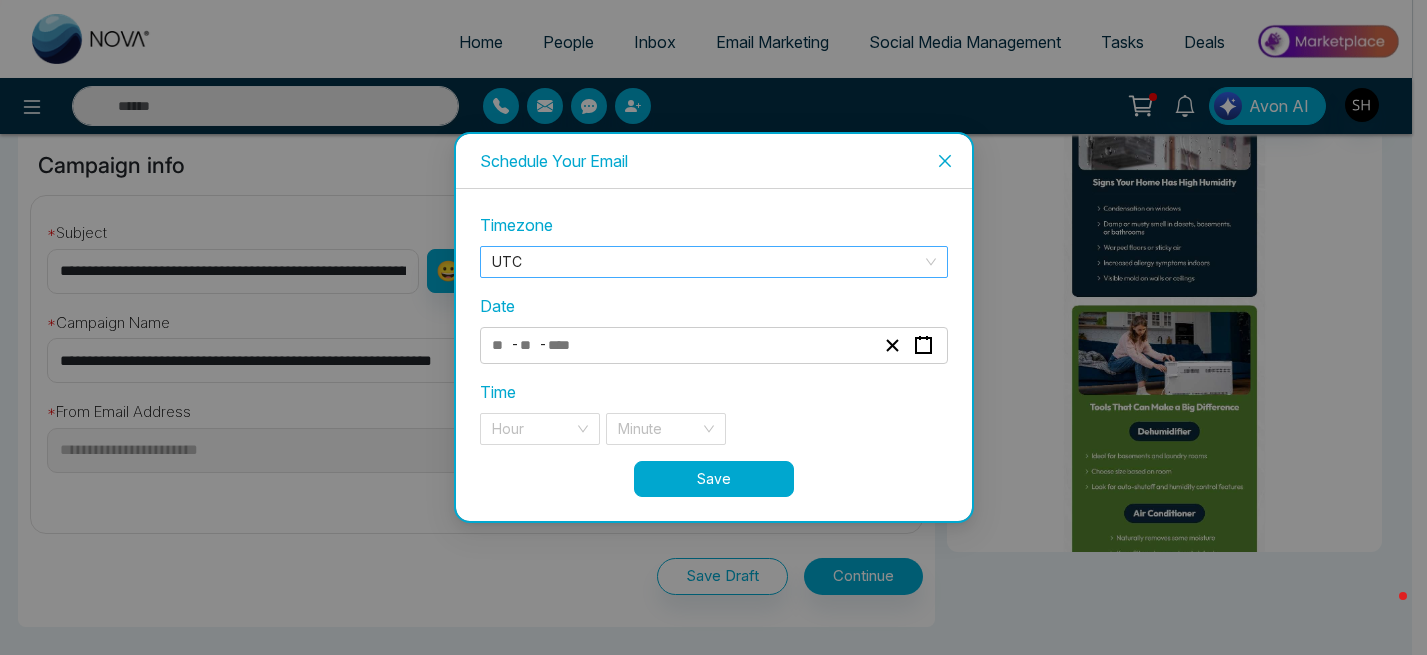 click on "UTC" at bounding box center [714, 262] 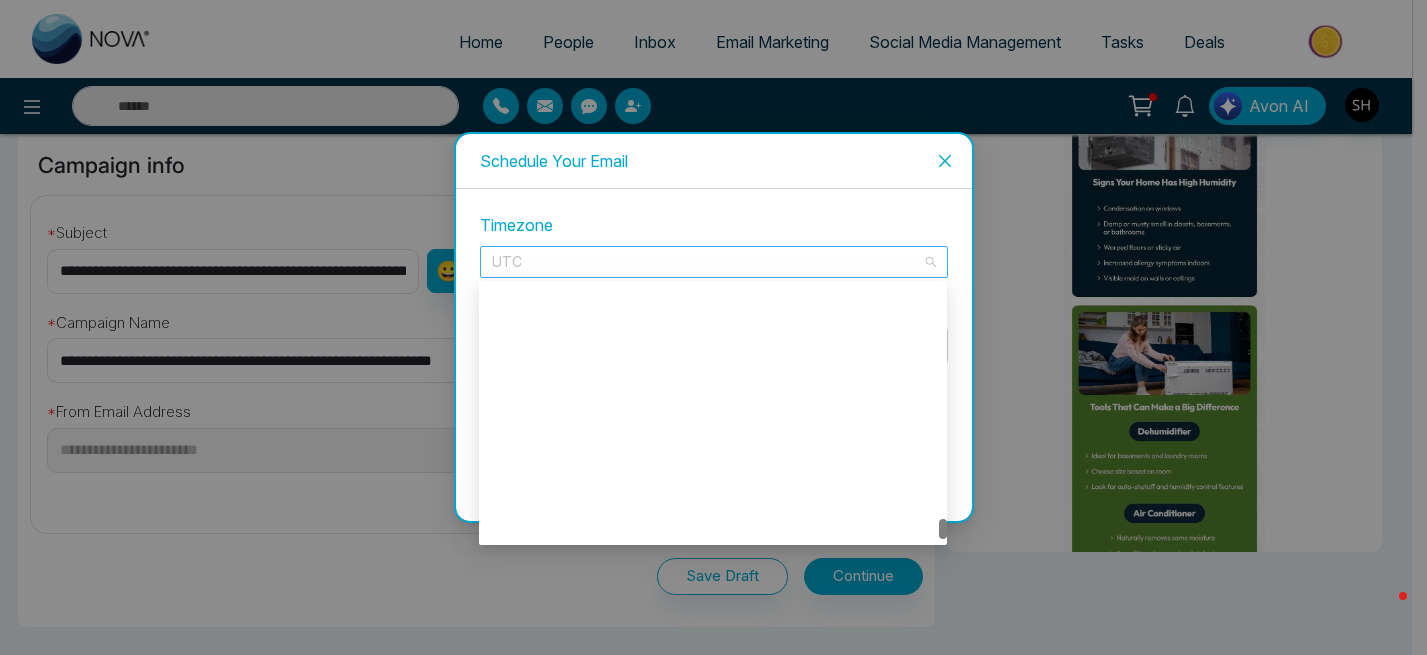scroll, scrollTop: 18688, scrollLeft: 0, axis: vertical 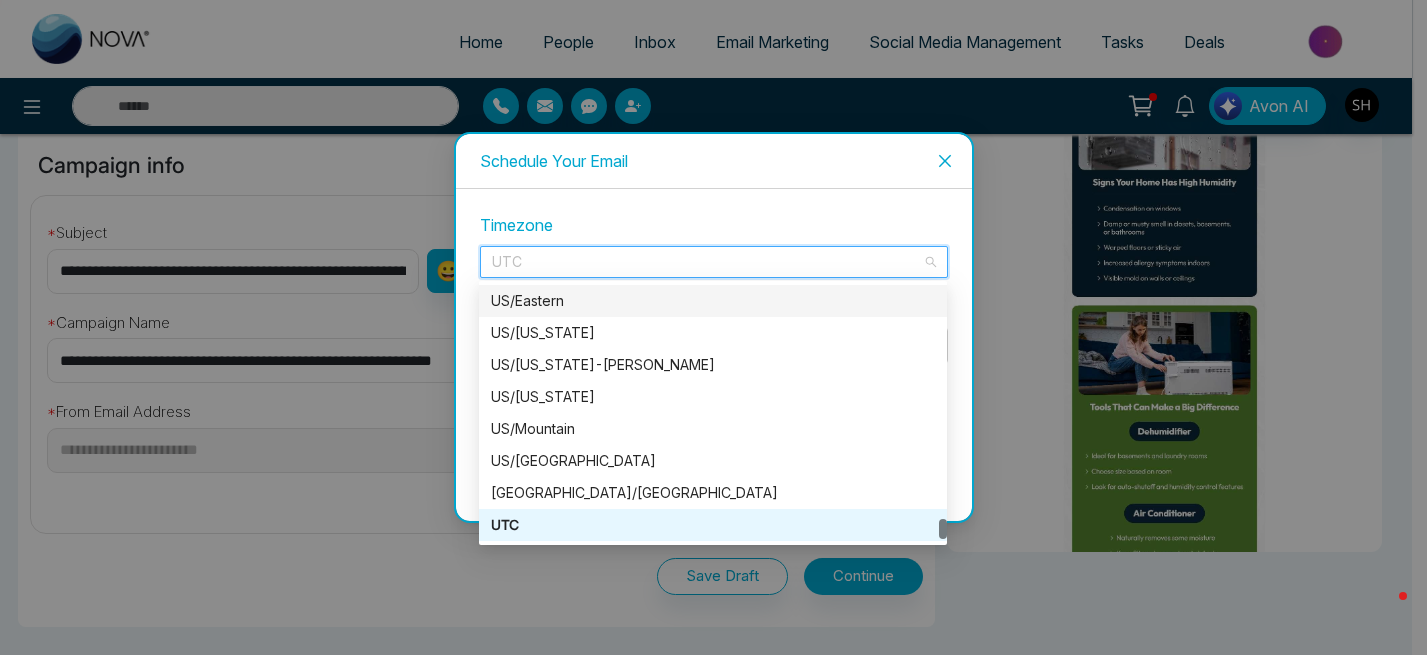 click on "US/Eastern" at bounding box center (713, 301) 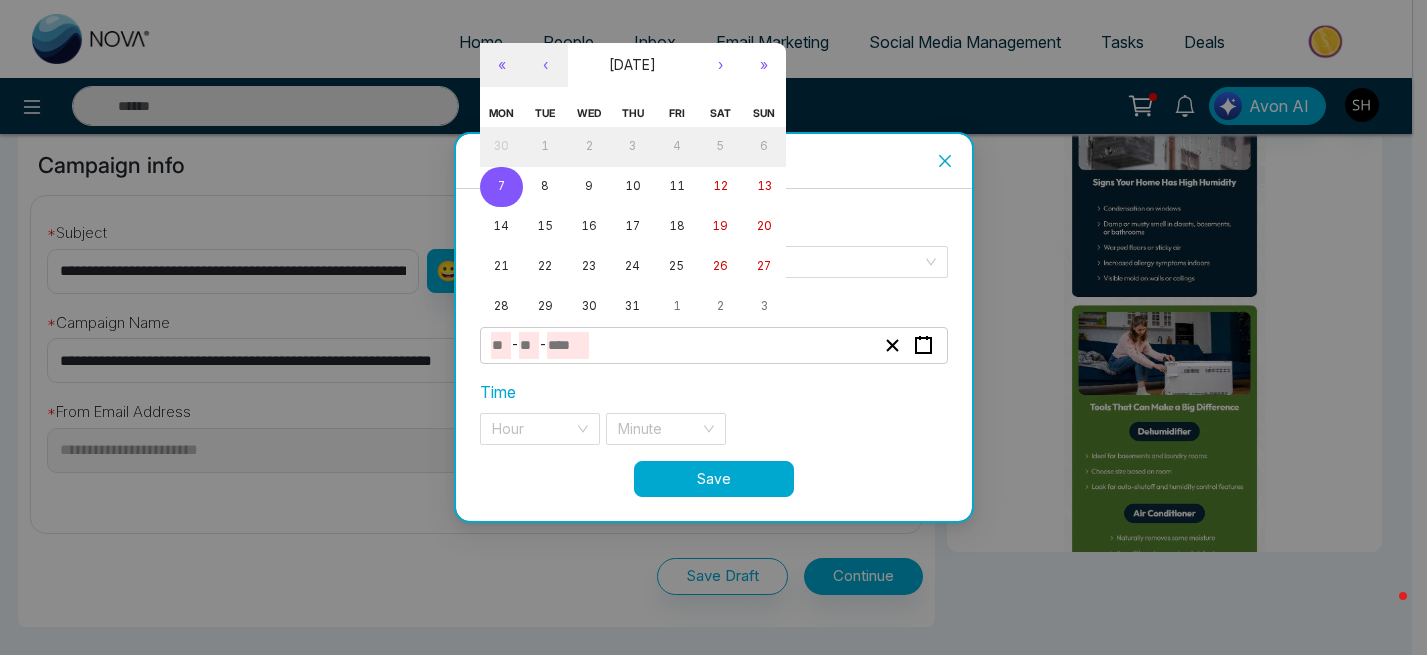 click at bounding box center [568, 345] 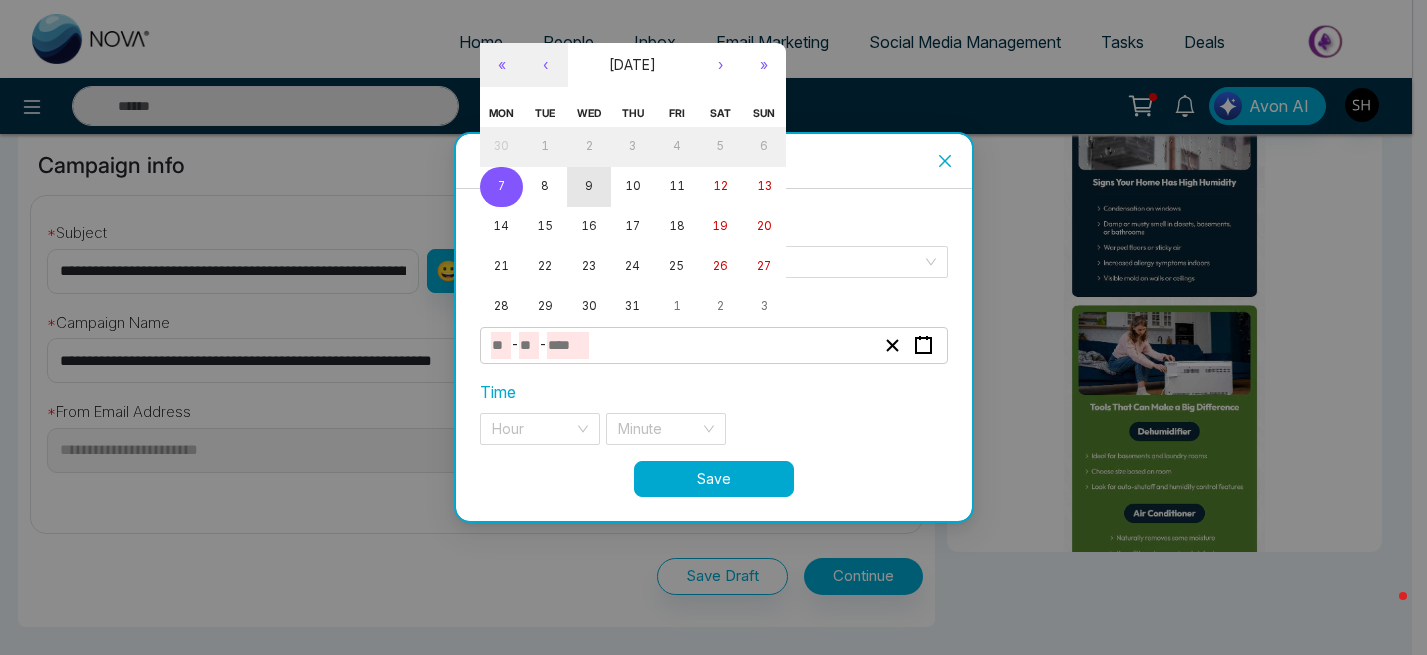click on "9" at bounding box center [589, 186] 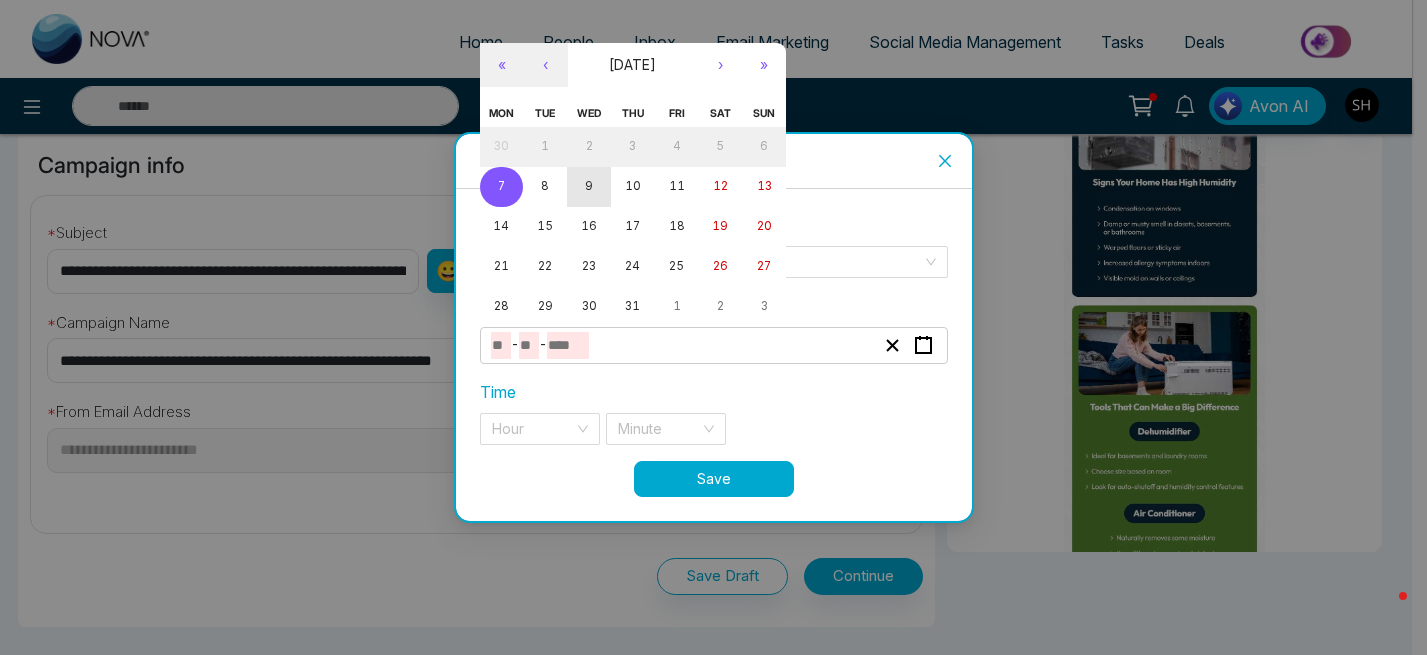 type on "*" 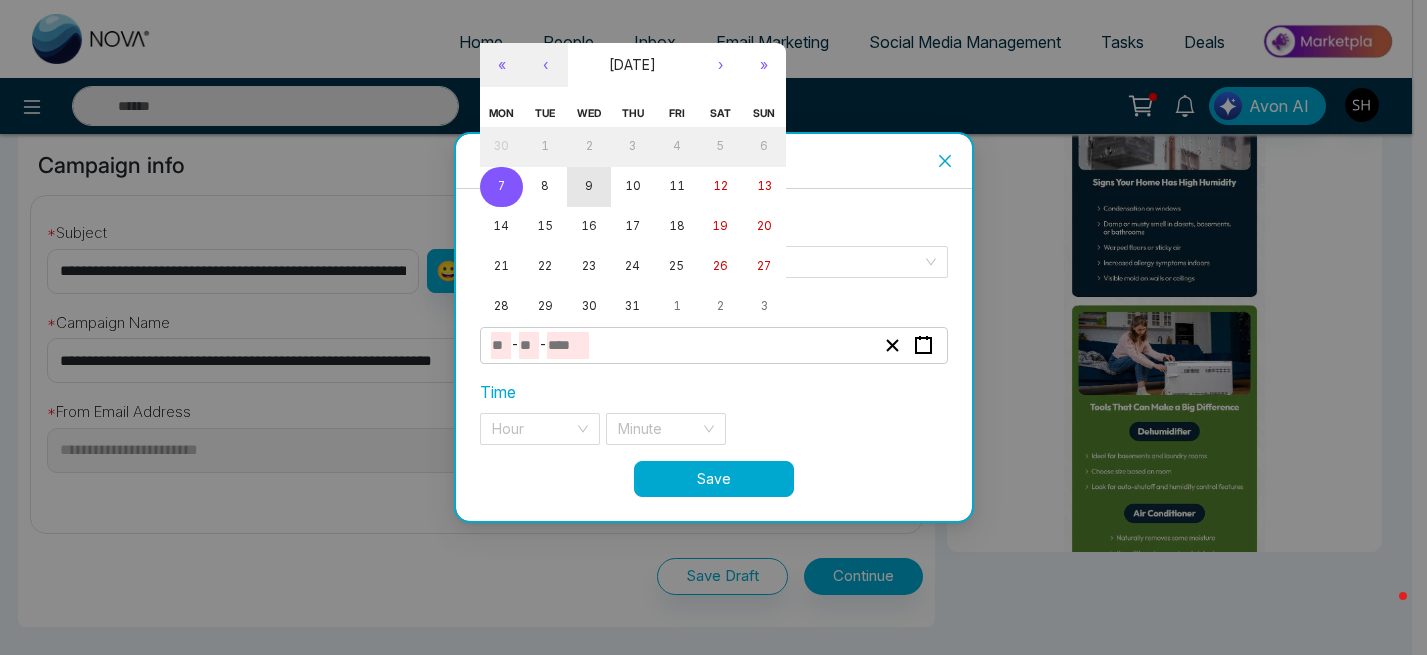 type on "*" 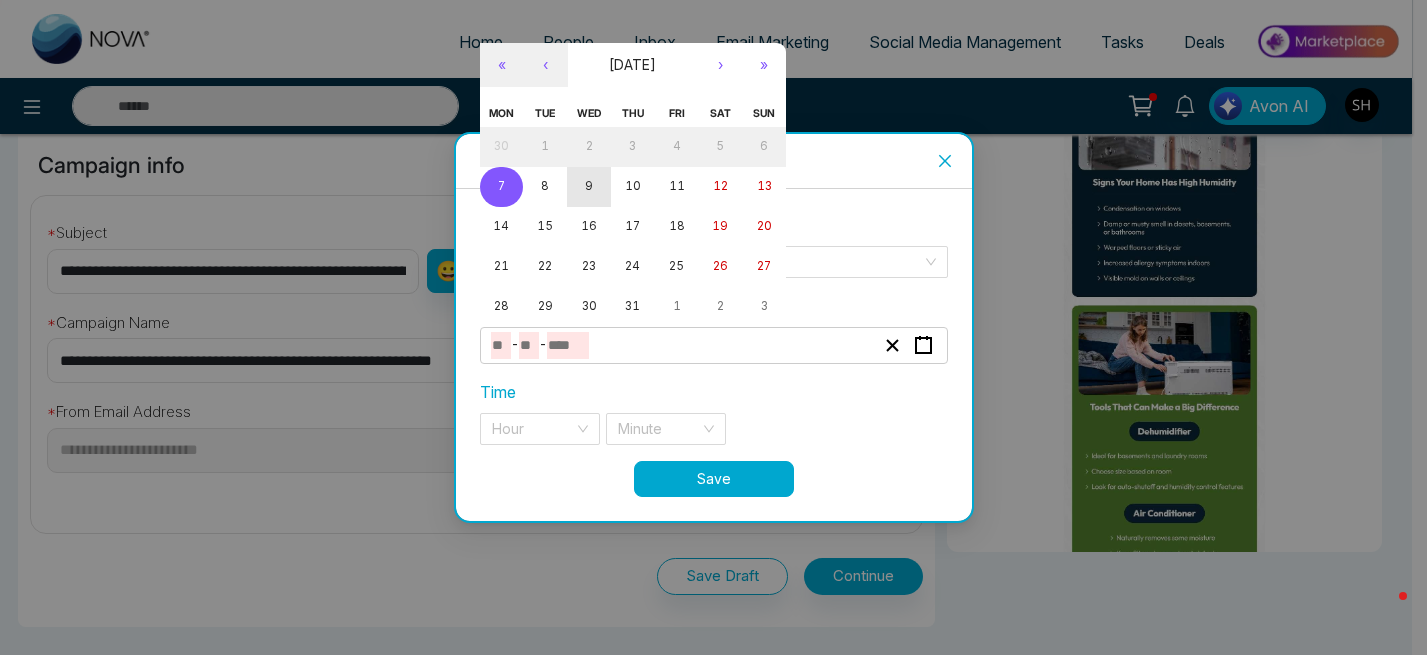 type on "****" 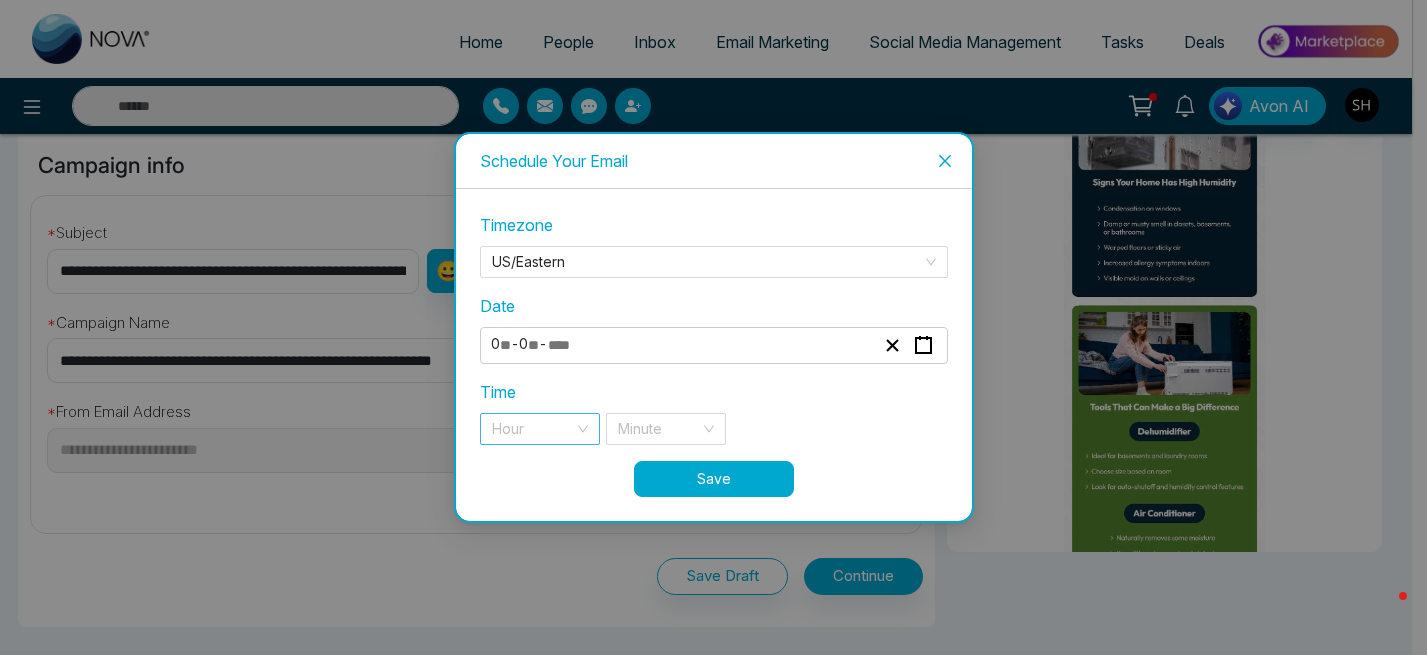 click at bounding box center [533, 429] 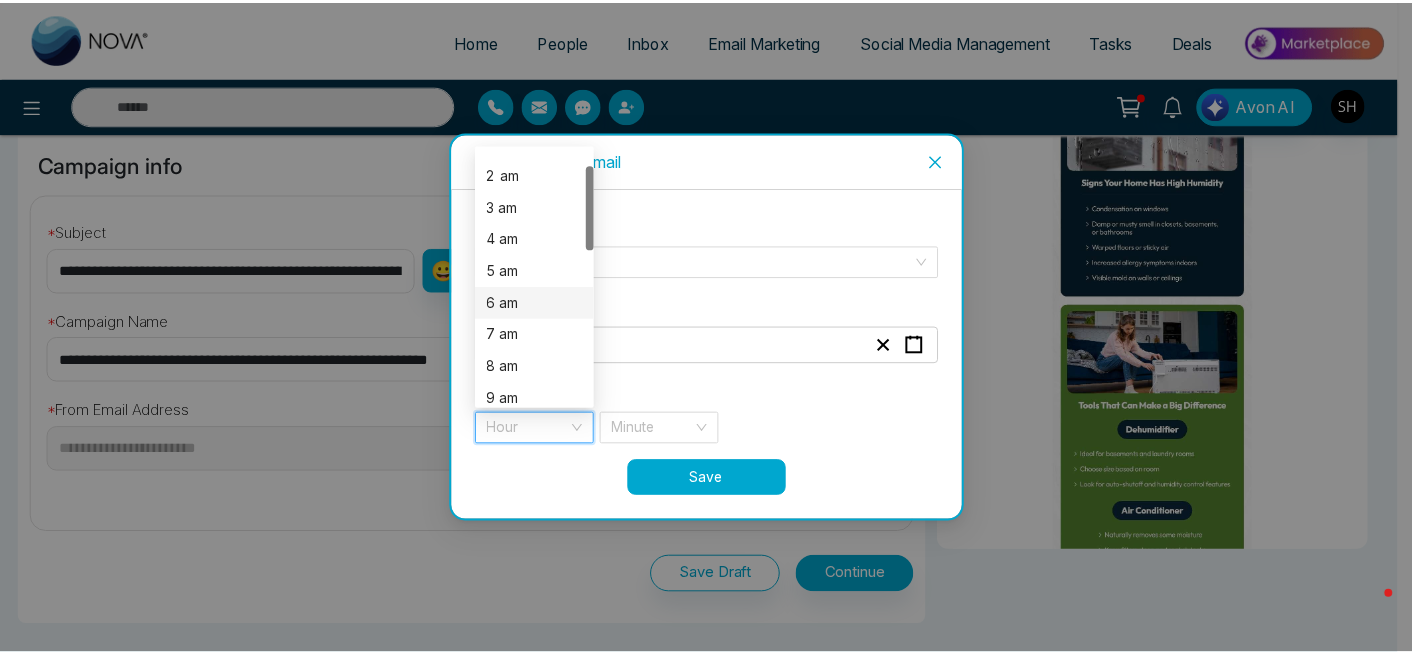 scroll, scrollTop: 59, scrollLeft: 0, axis: vertical 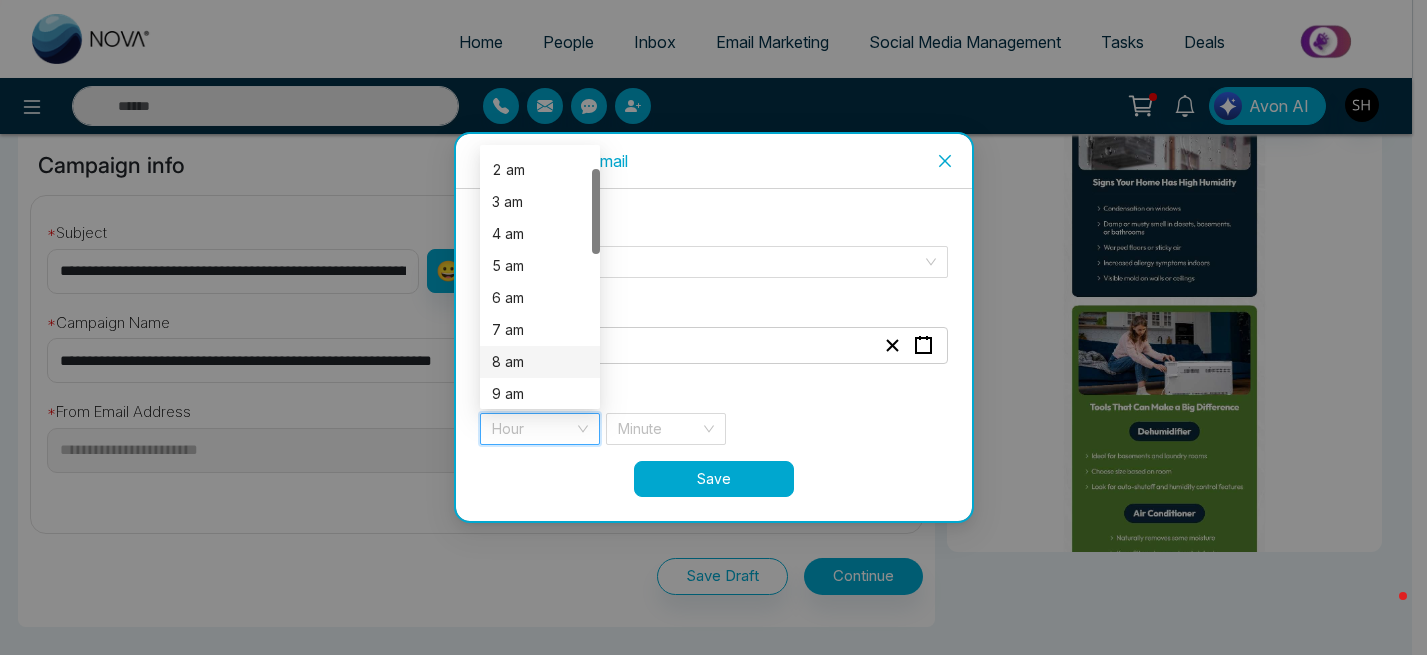 click on "8 am" at bounding box center [540, 362] 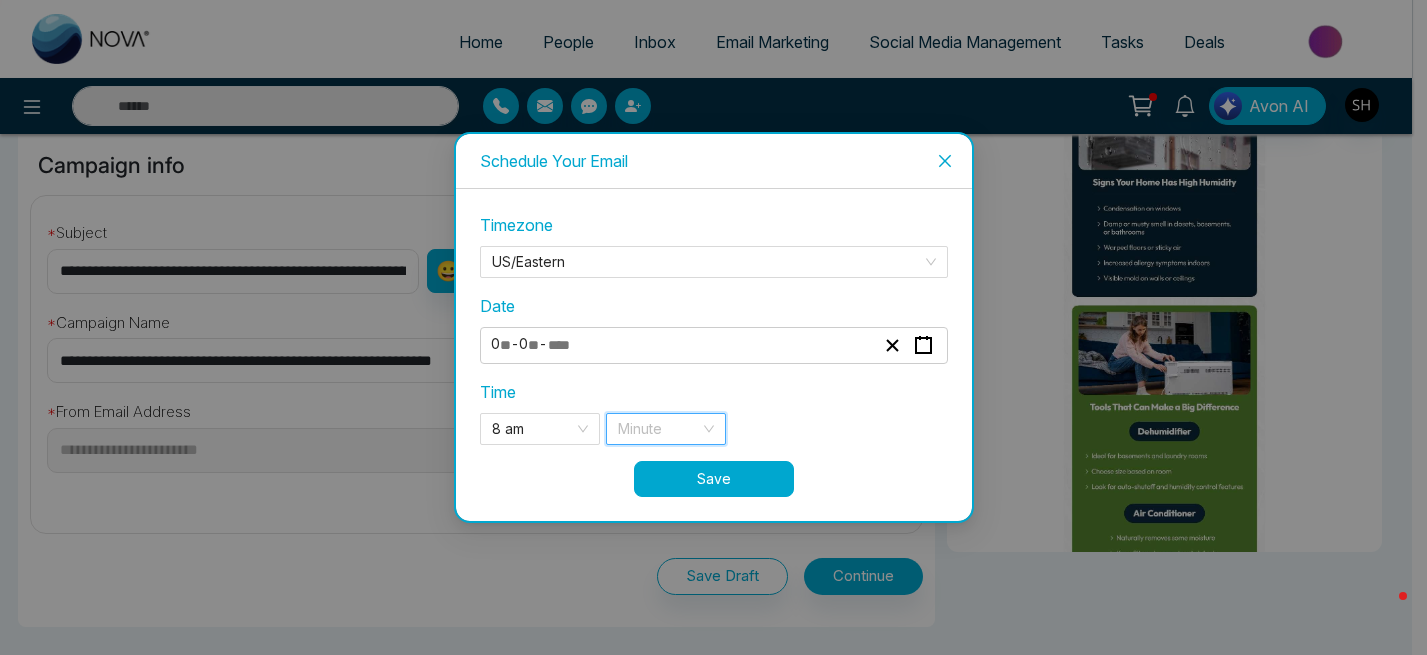 click at bounding box center [659, 429] 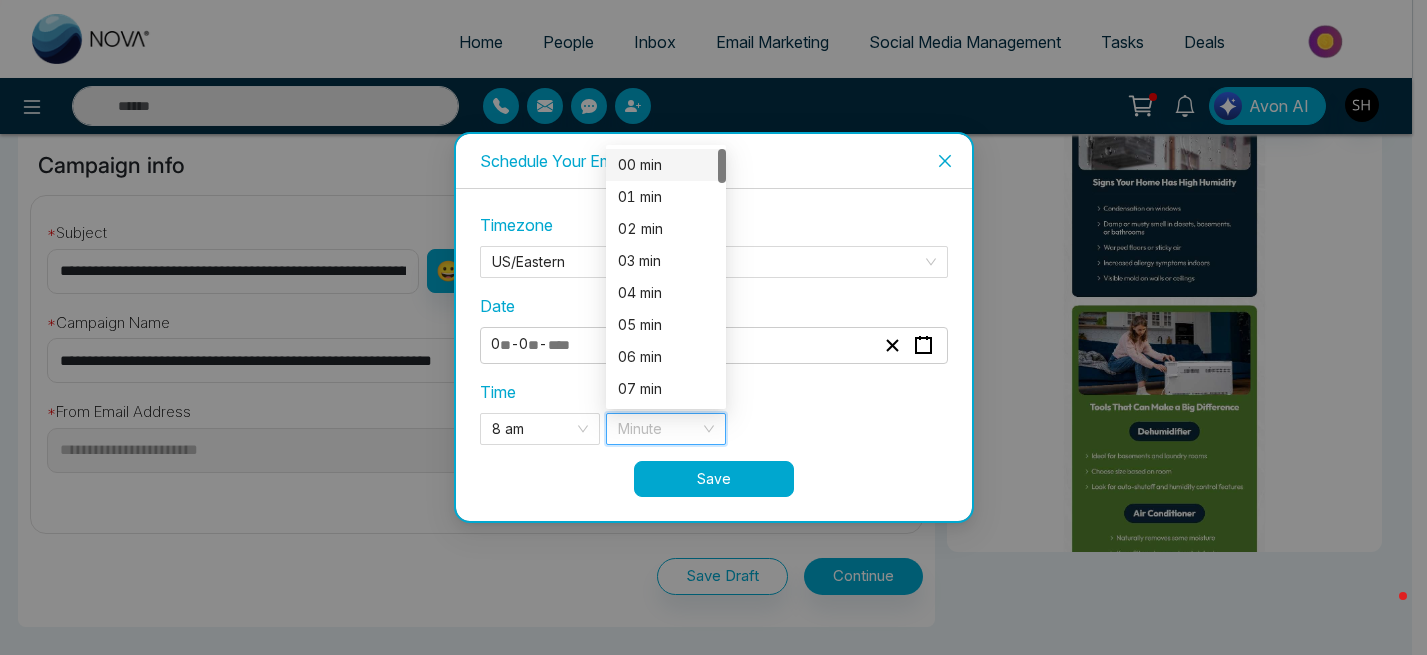 click on "00 min" at bounding box center (666, 165) 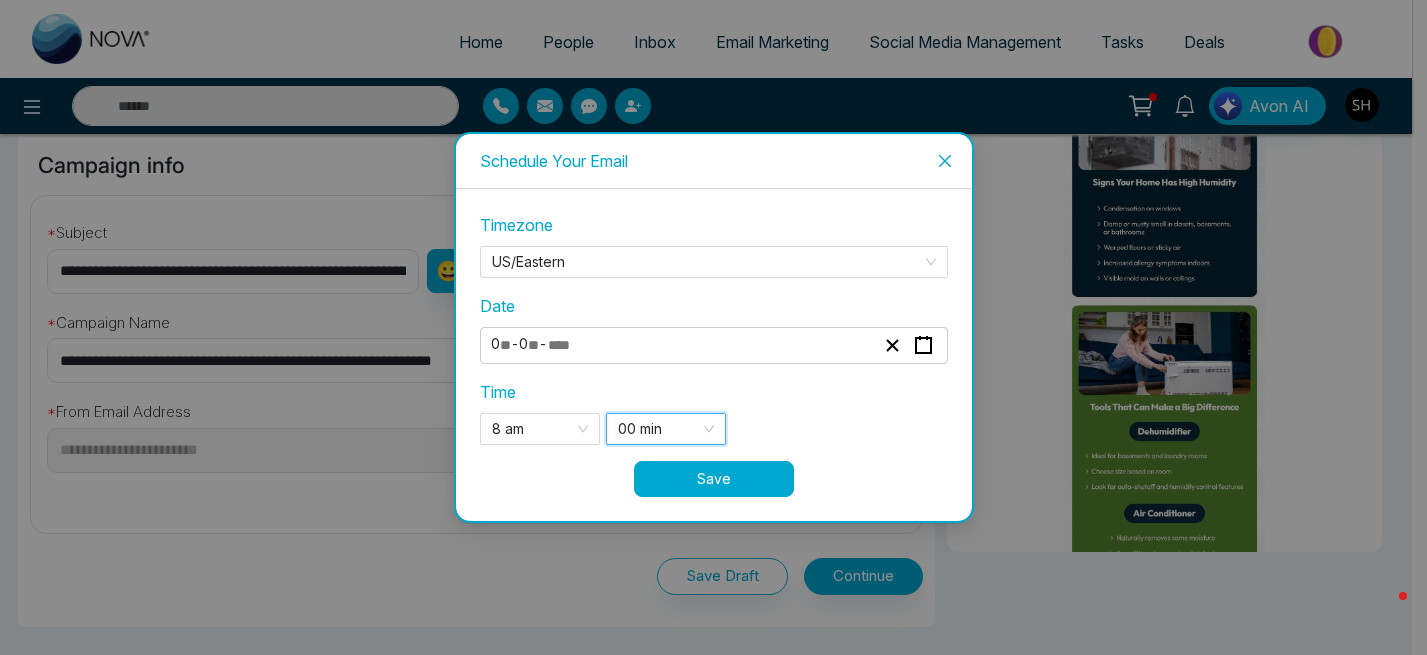 click on "Save" at bounding box center (714, 479) 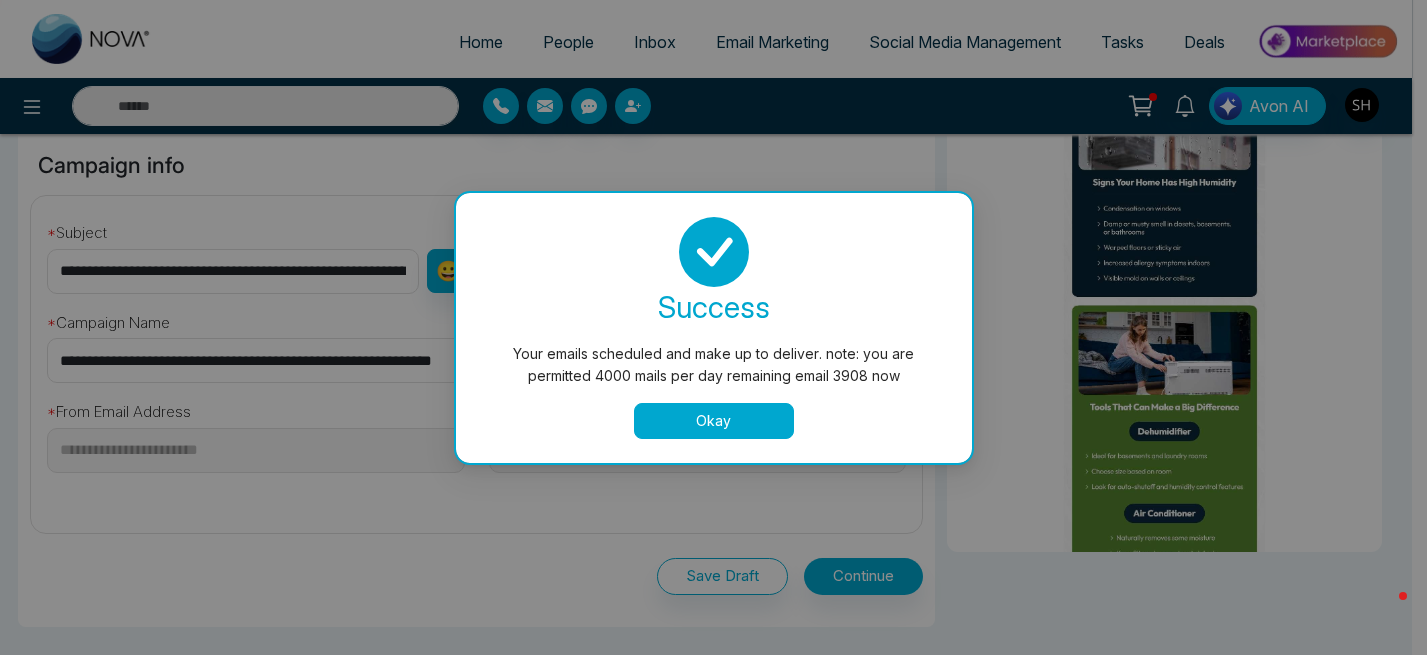 click on "Okay" at bounding box center [714, 421] 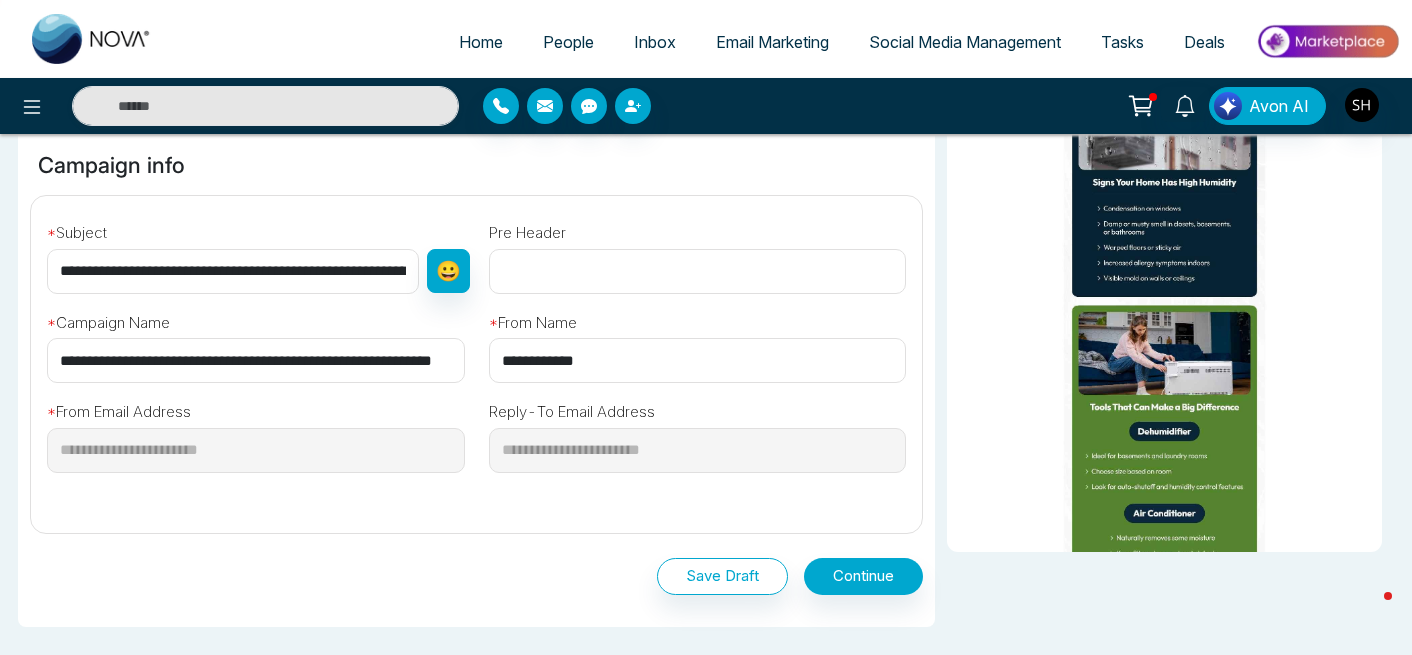 scroll, scrollTop: 0, scrollLeft: 0, axis: both 